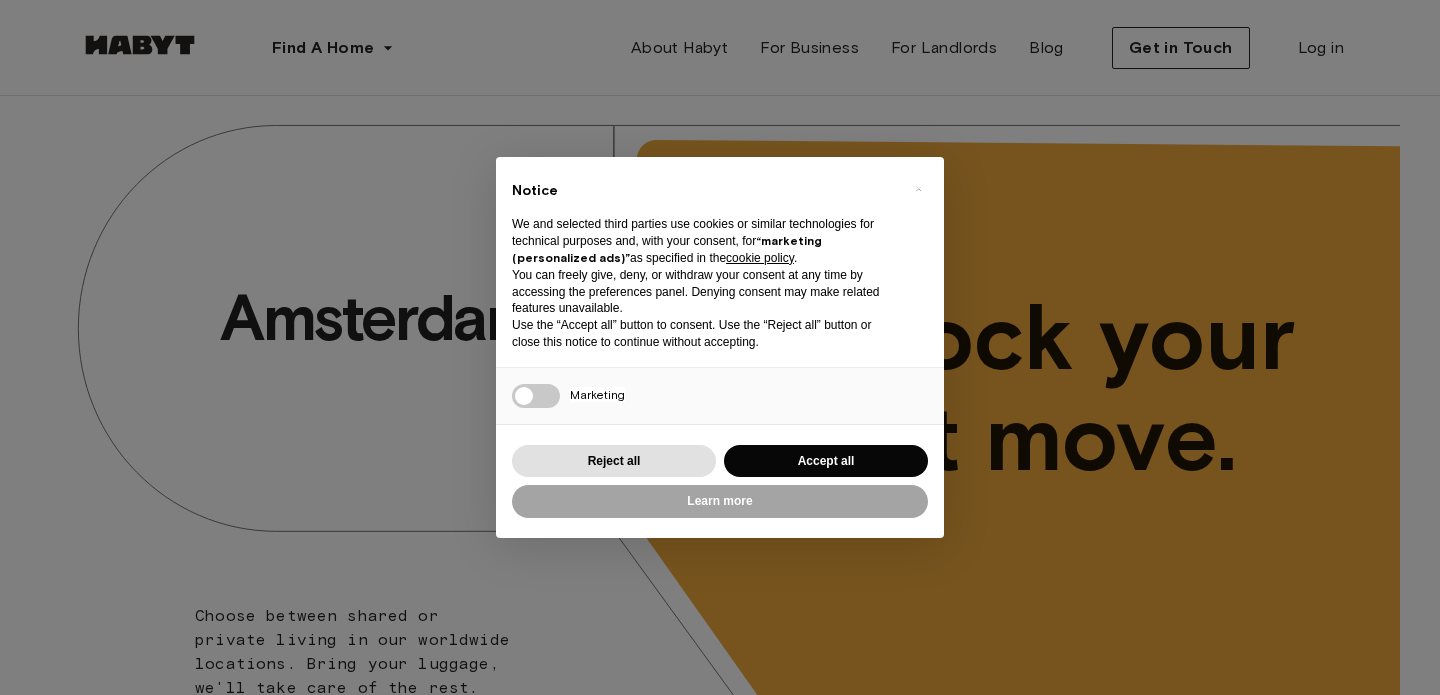 scroll, scrollTop: 0, scrollLeft: 0, axis: both 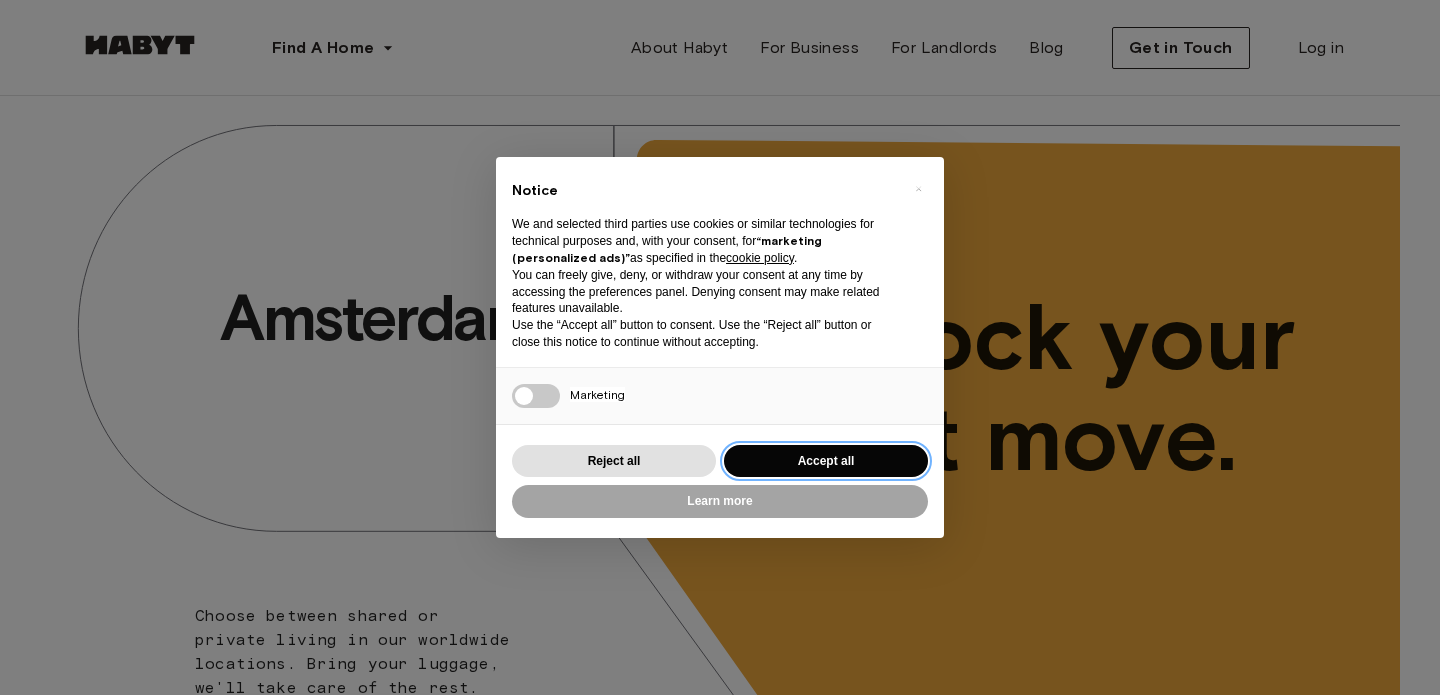 click on "Accept all" at bounding box center [826, 461] 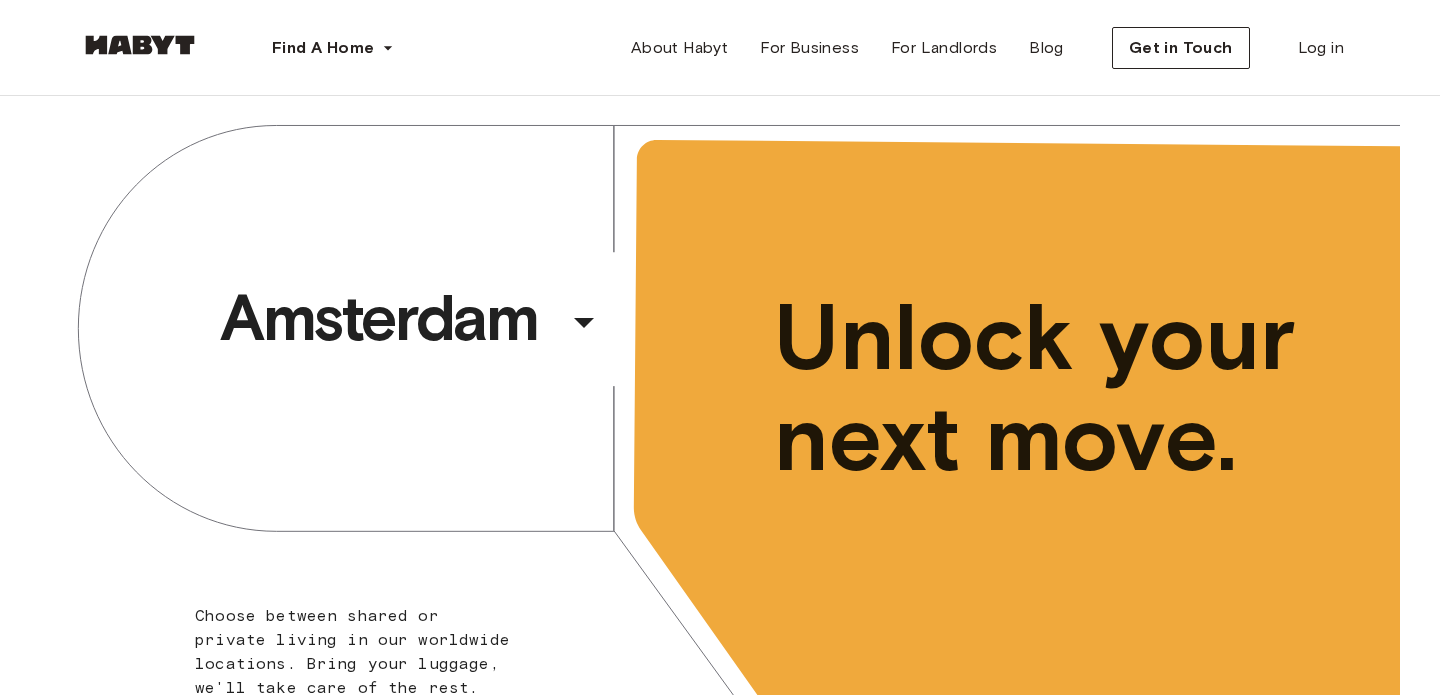 scroll, scrollTop: 0, scrollLeft: 0, axis: both 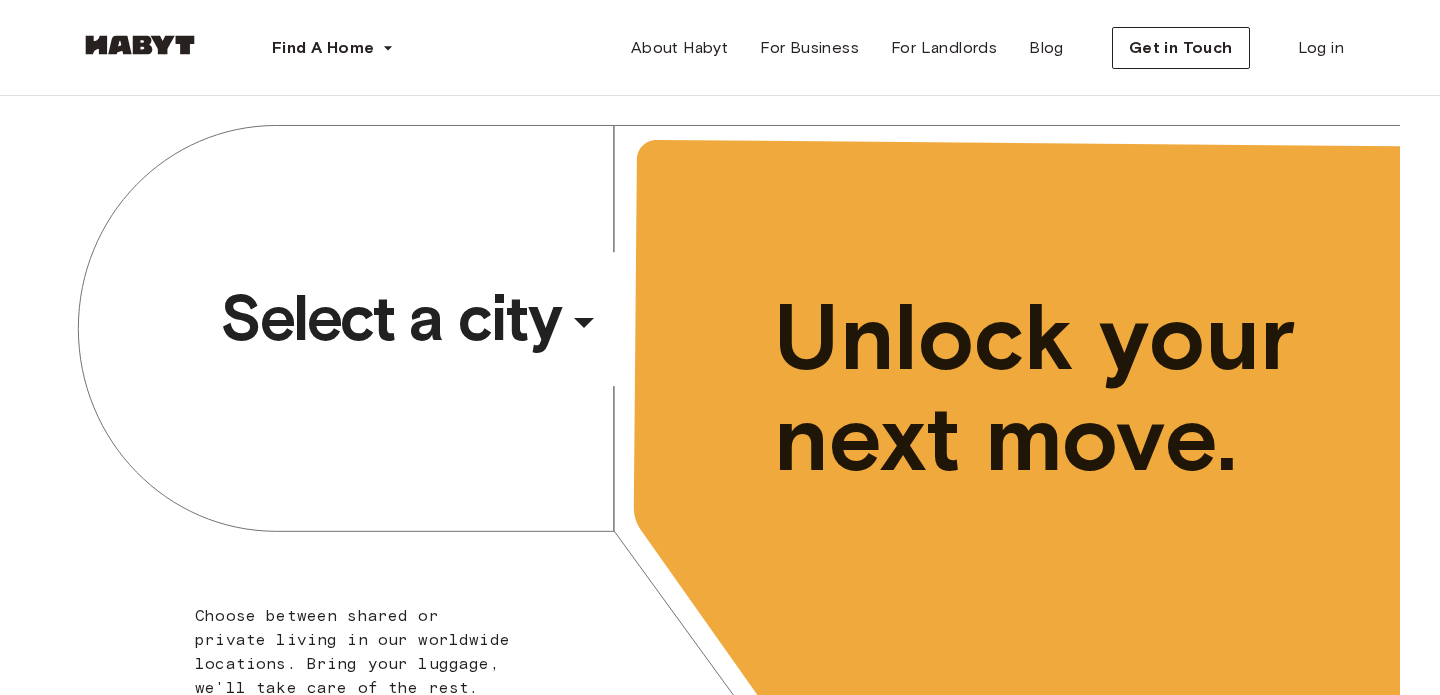click on "Select a city" at bounding box center (390, 318) 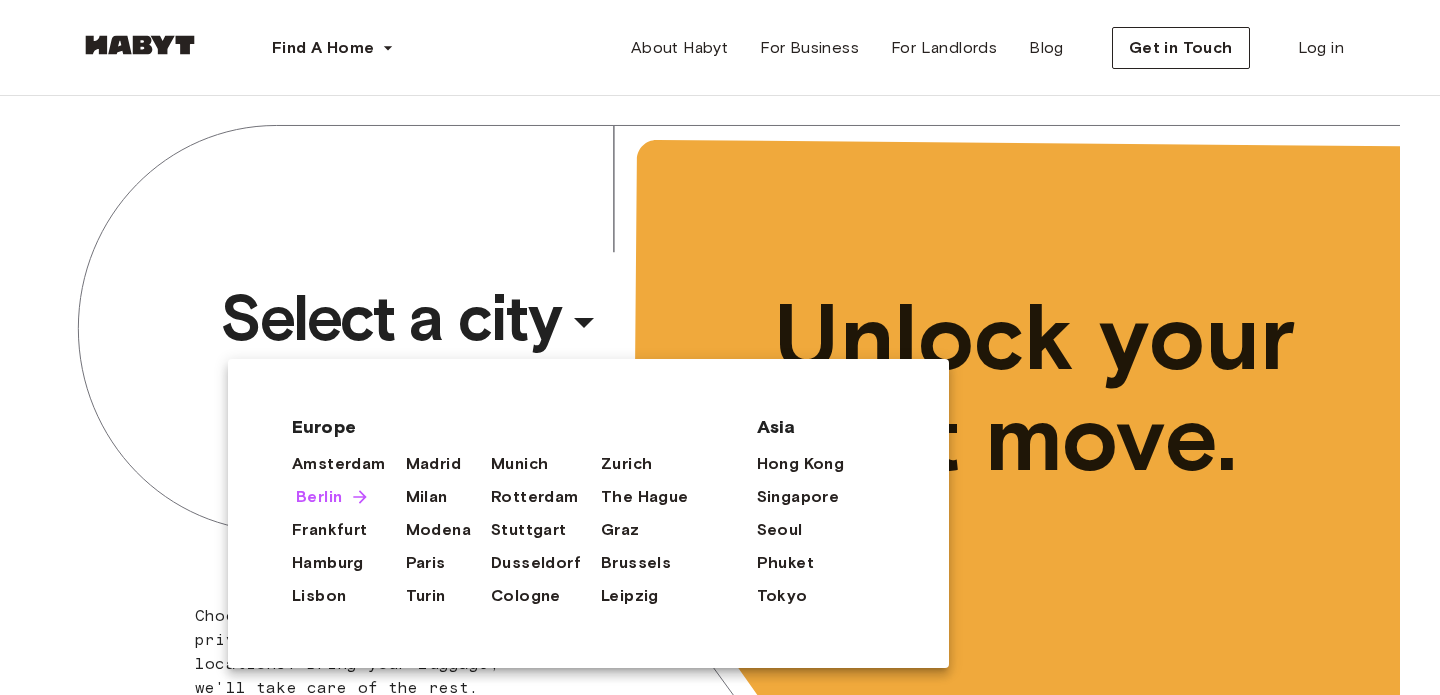 click on "Berlin" at bounding box center [319, 497] 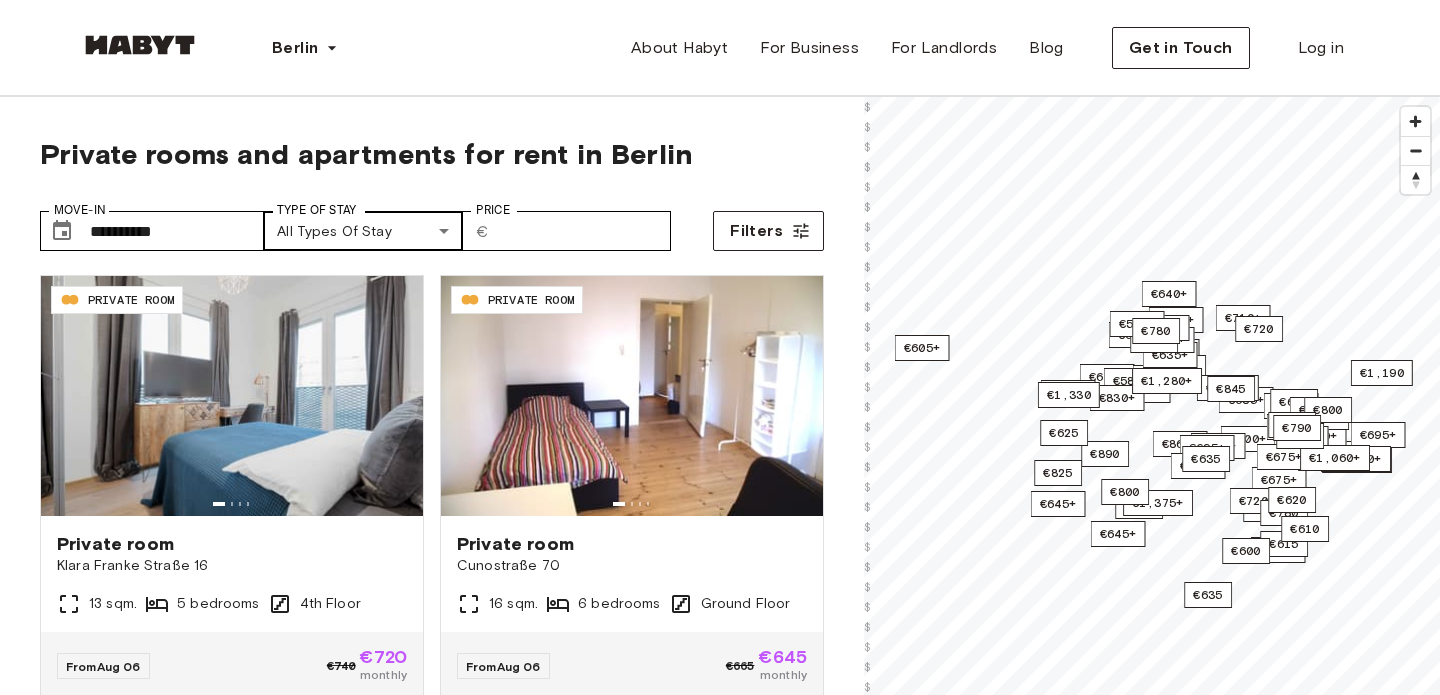click on "**********" at bounding box center [720, 2355] 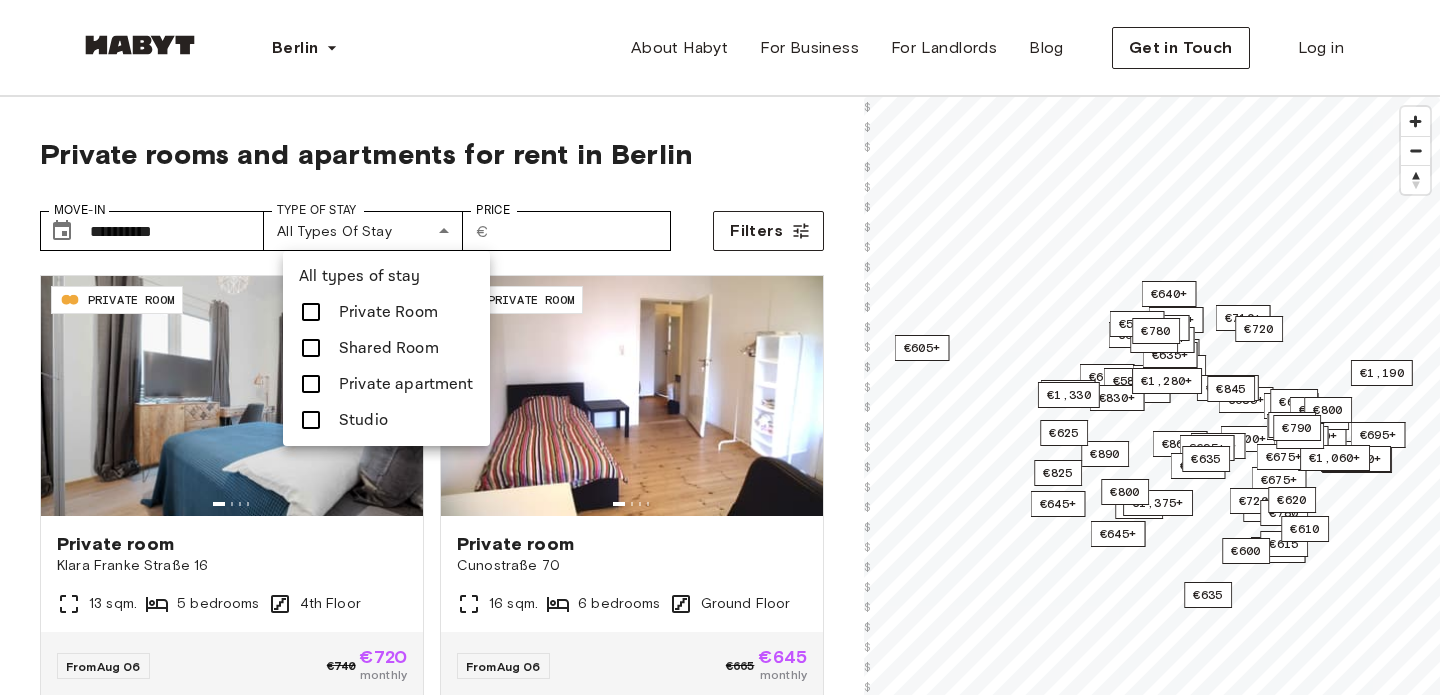 click at bounding box center [720, 347] 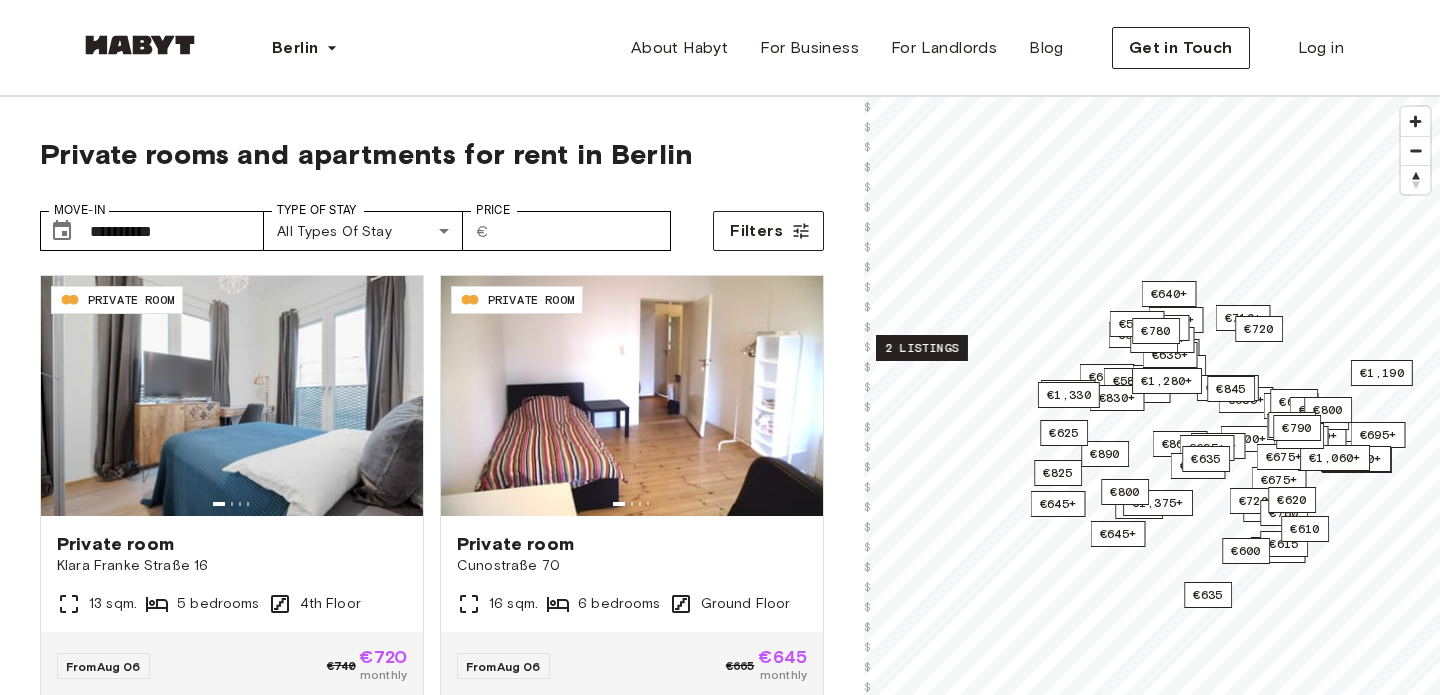 click on "2 listings" at bounding box center (922, 348) 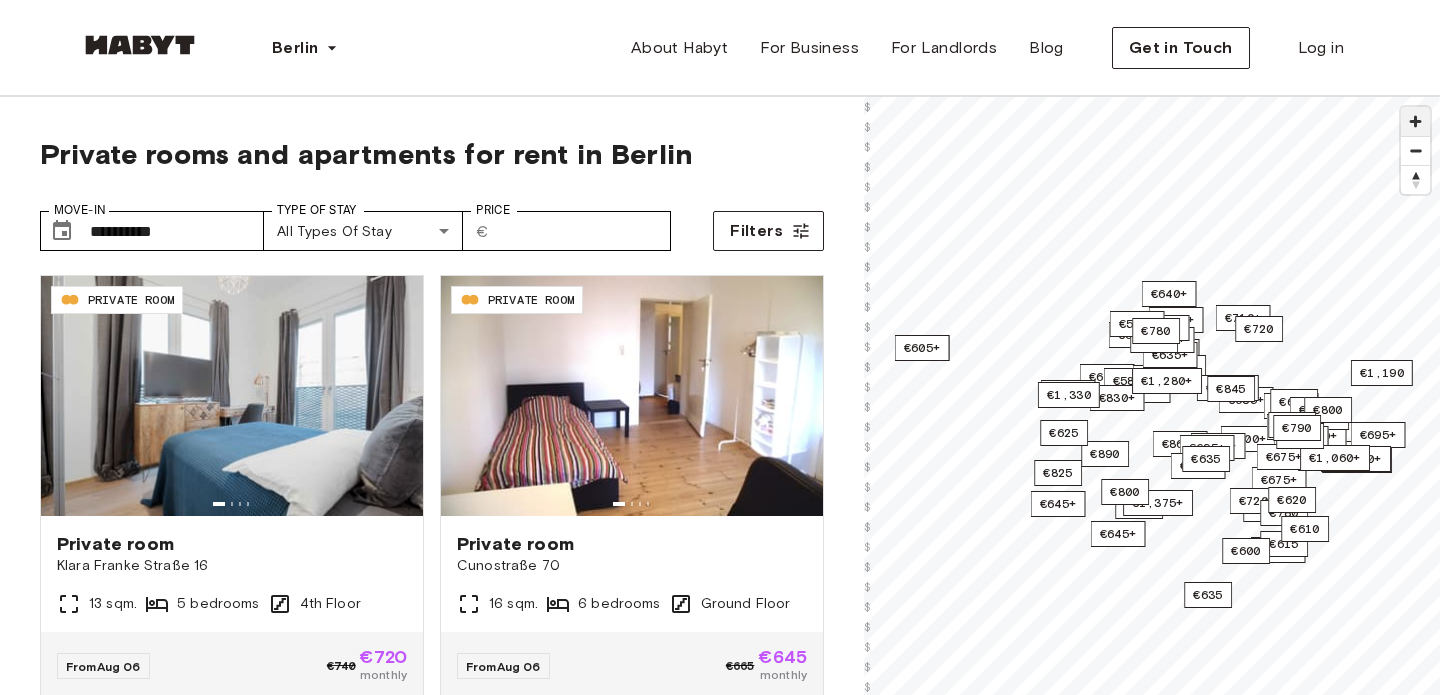 click at bounding box center [1415, 121] 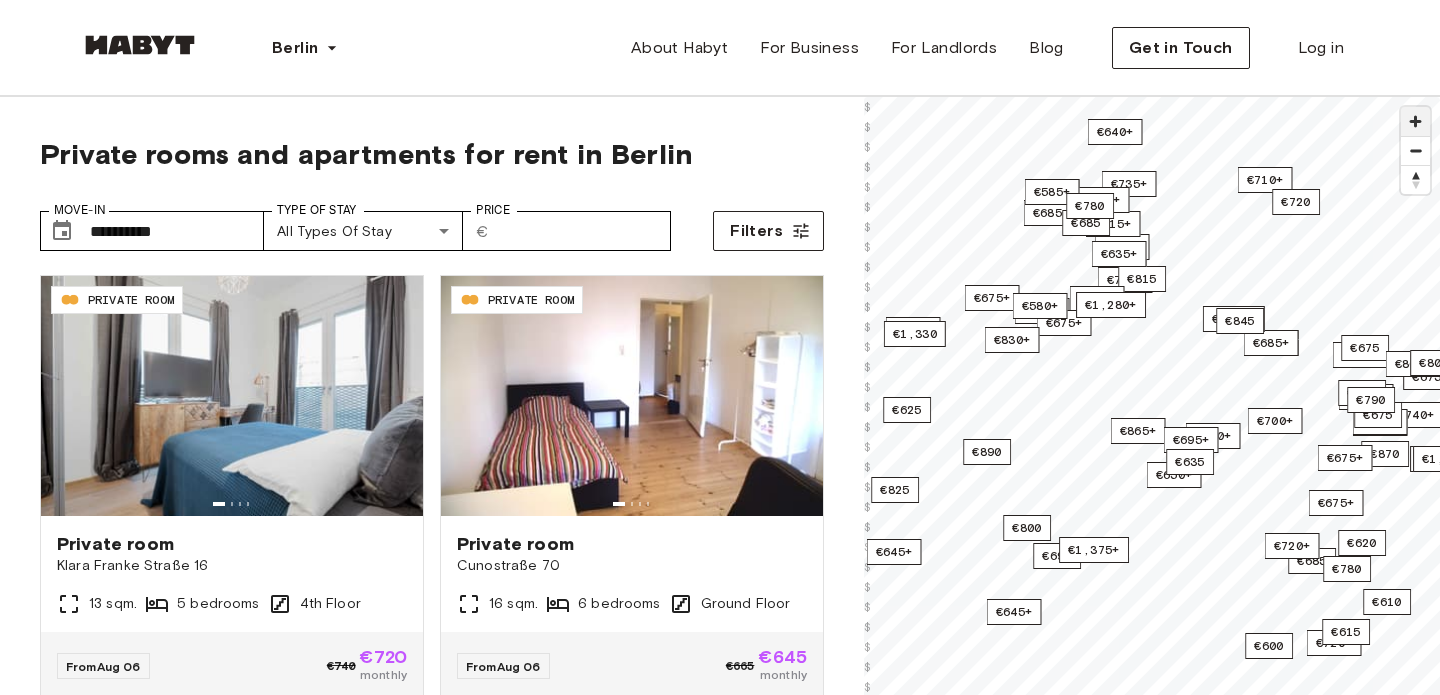 click at bounding box center (1415, 121) 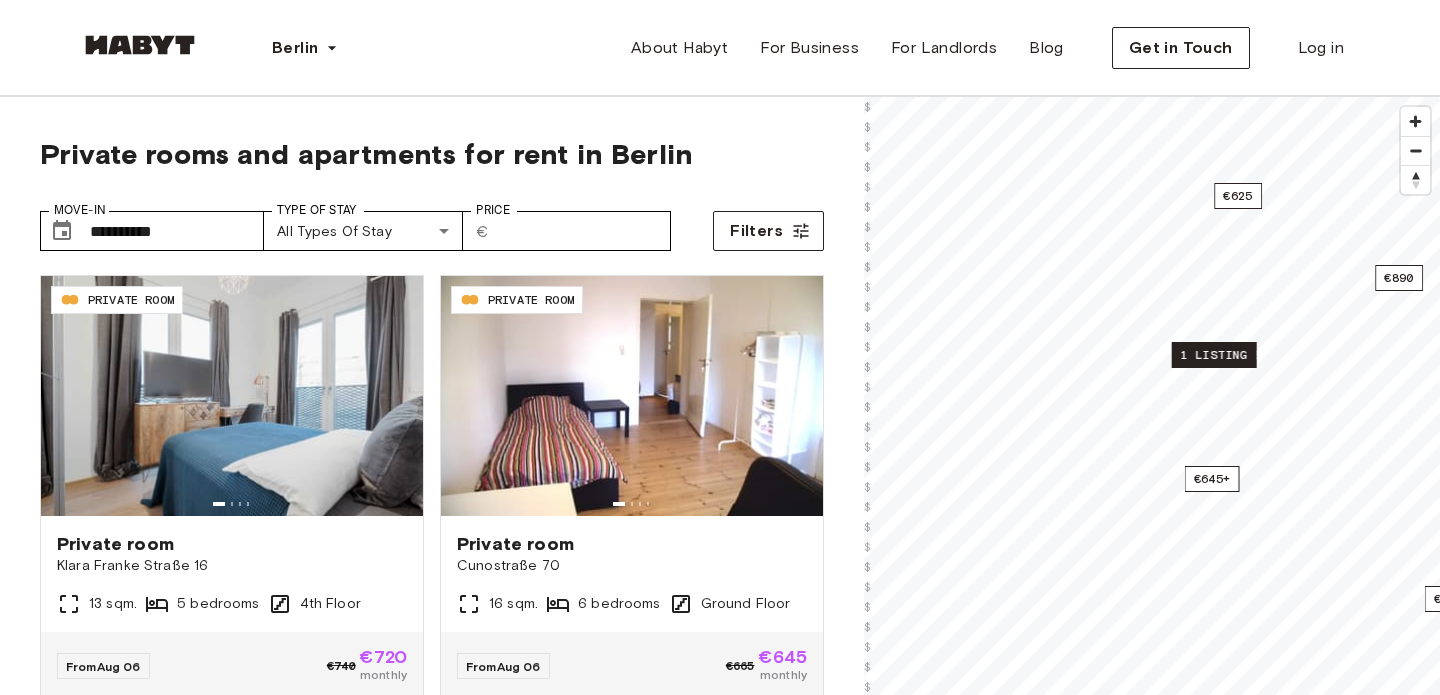 click on "1 listing" at bounding box center [1214, 355] 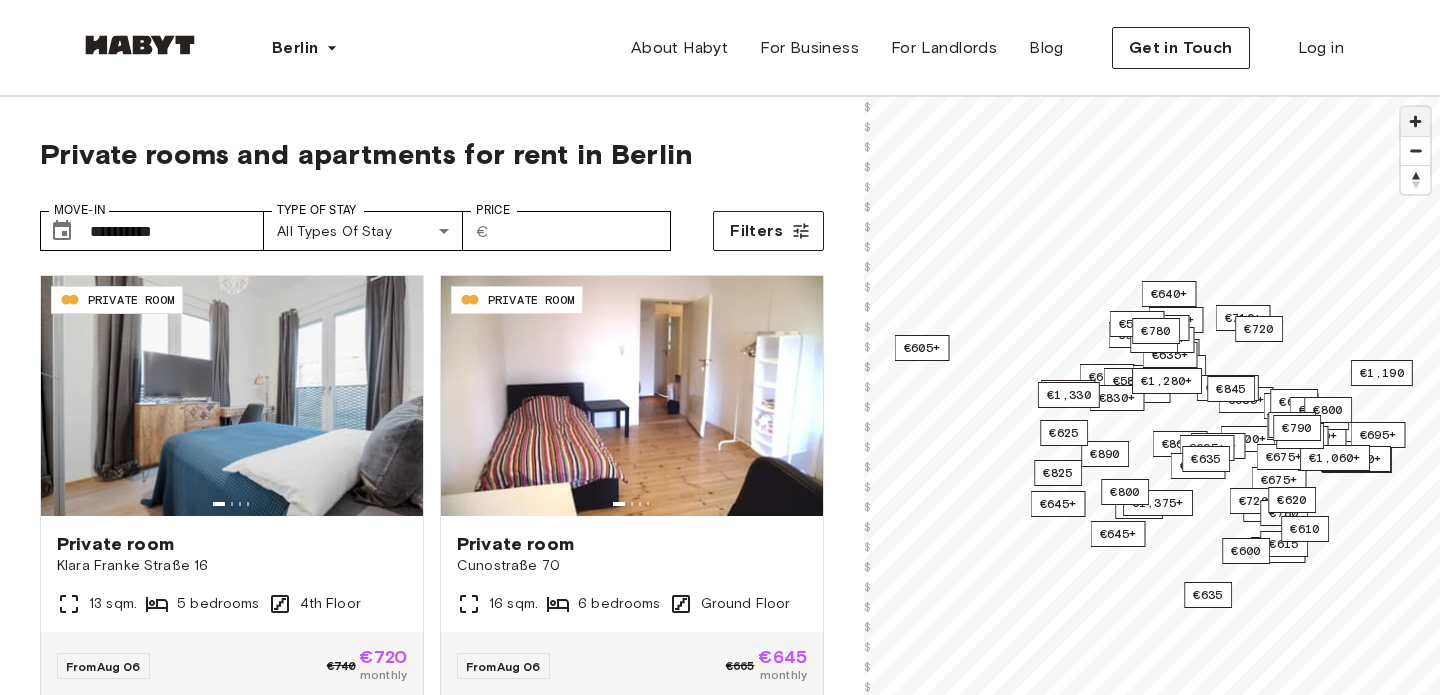 click at bounding box center [1415, 121] 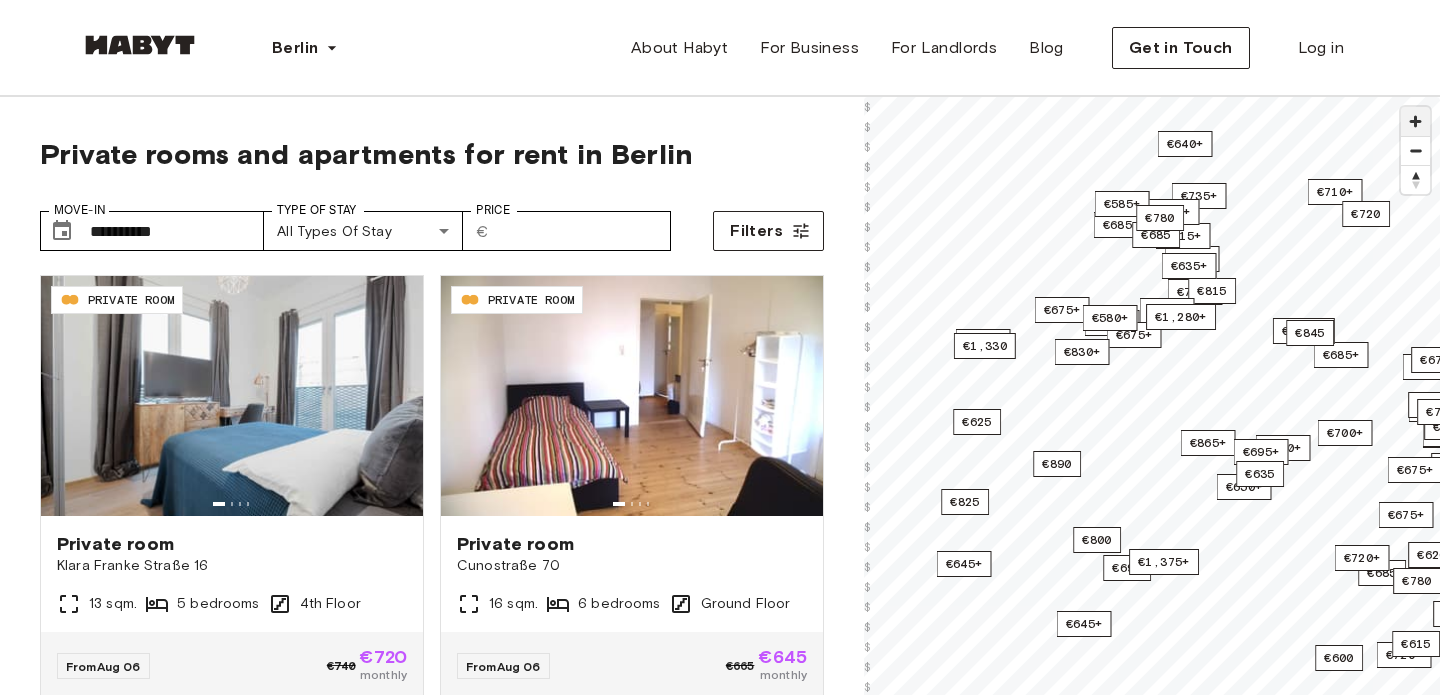 click at bounding box center [1415, 121] 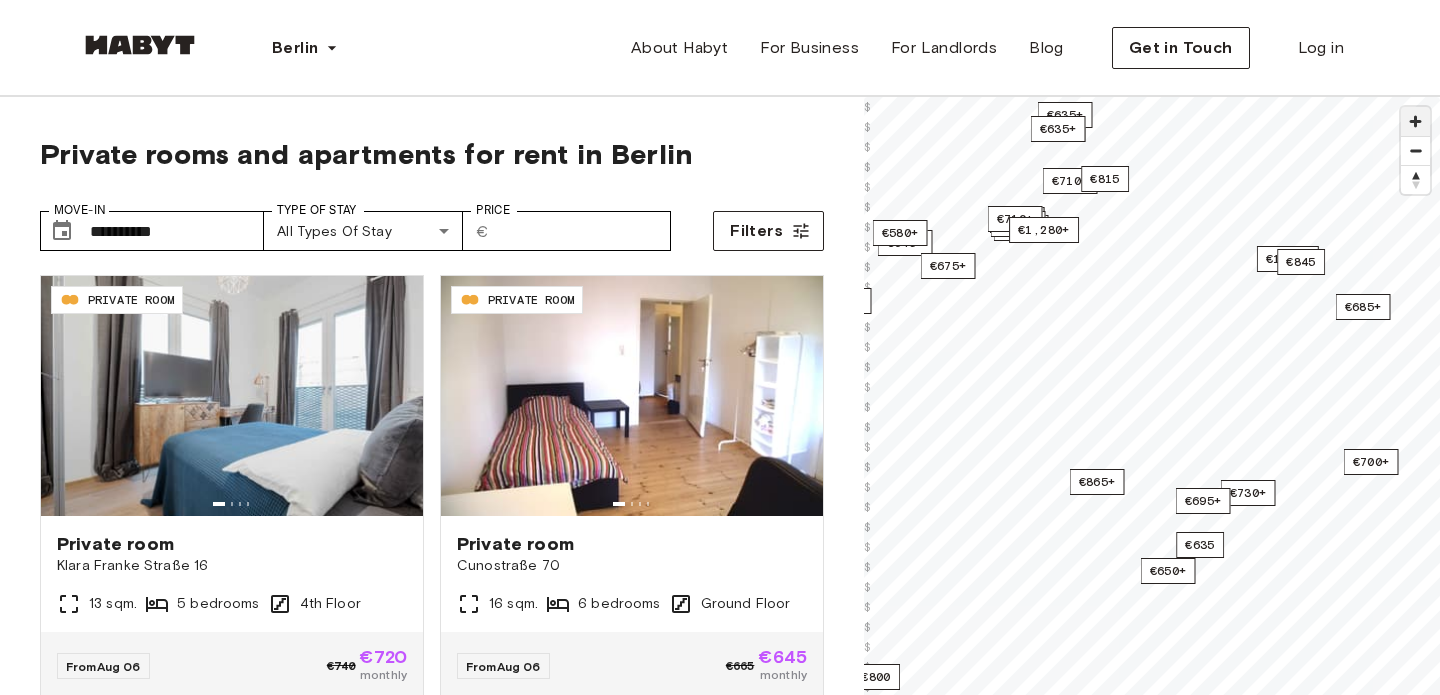 click at bounding box center (1415, 121) 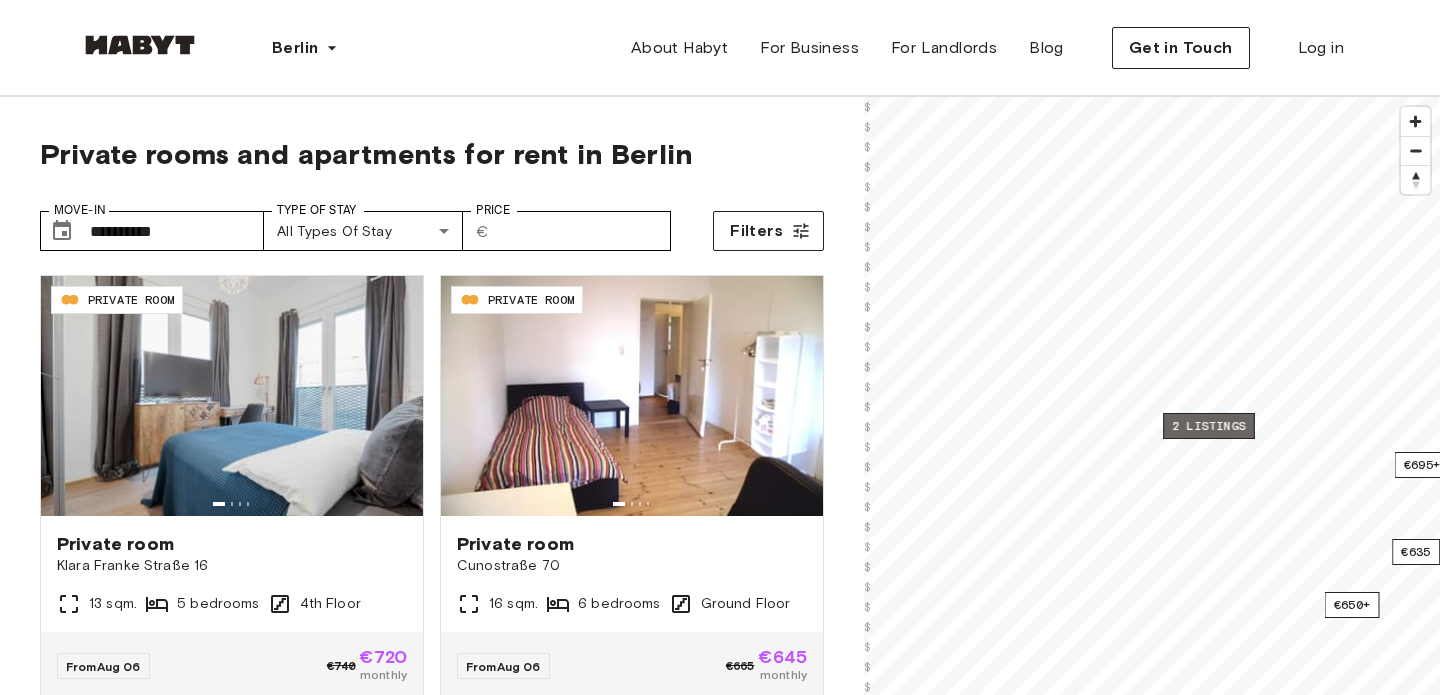 click on "2 listings" at bounding box center [1209, 426] 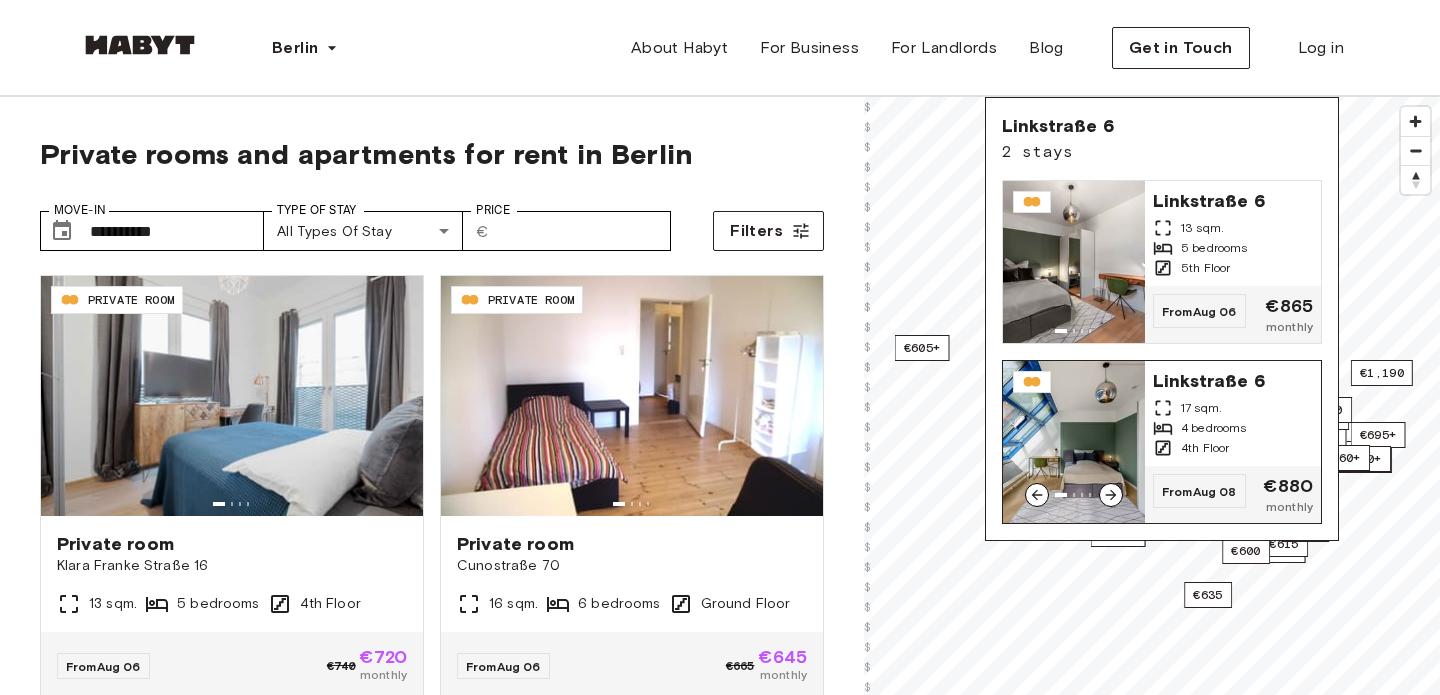 click on "4 bedrooms" at bounding box center (1214, 428) 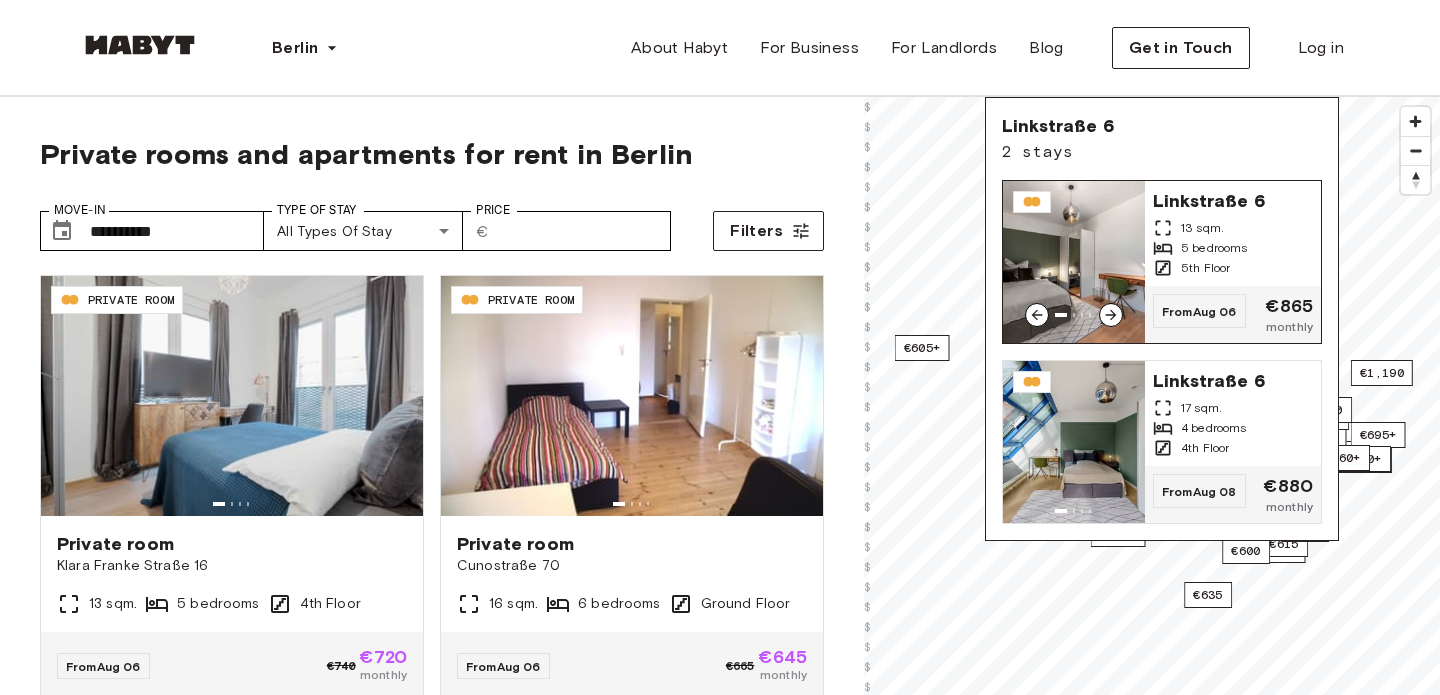 click on "5 bedrooms" at bounding box center [1214, 248] 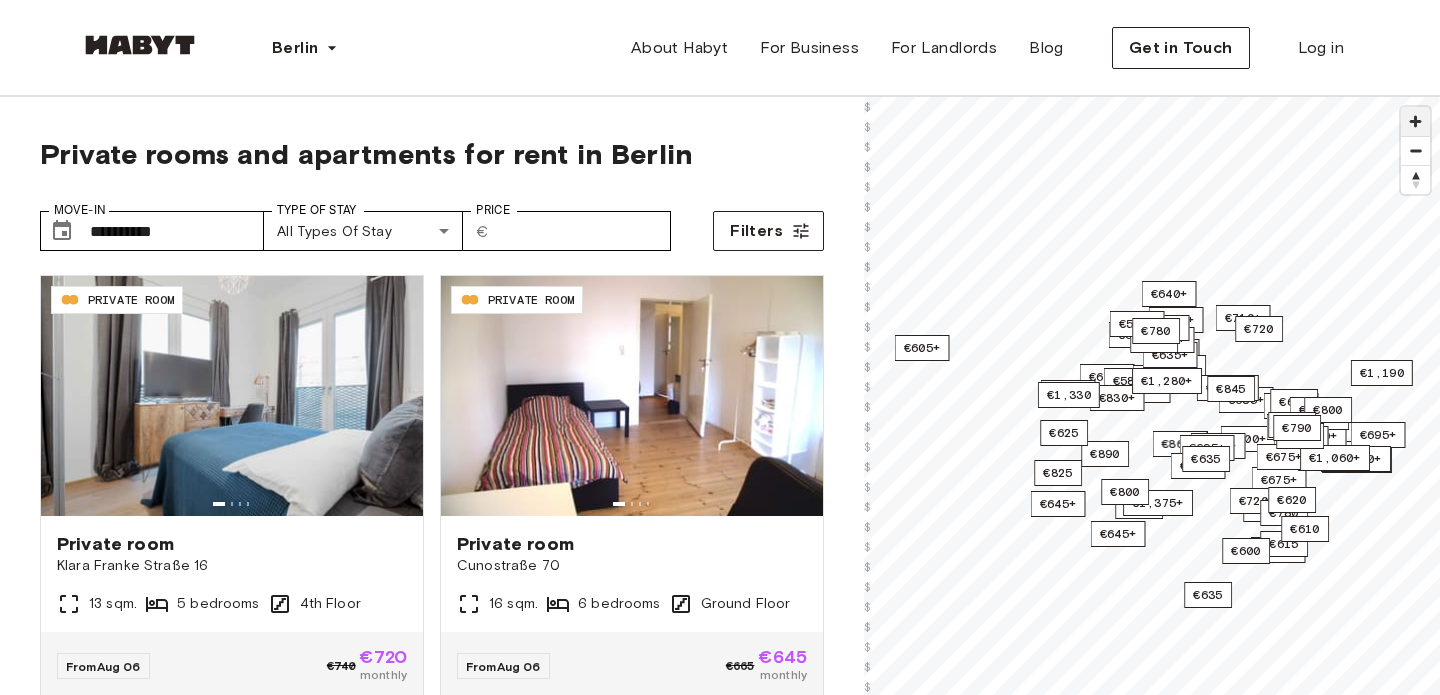 click at bounding box center [1415, 121] 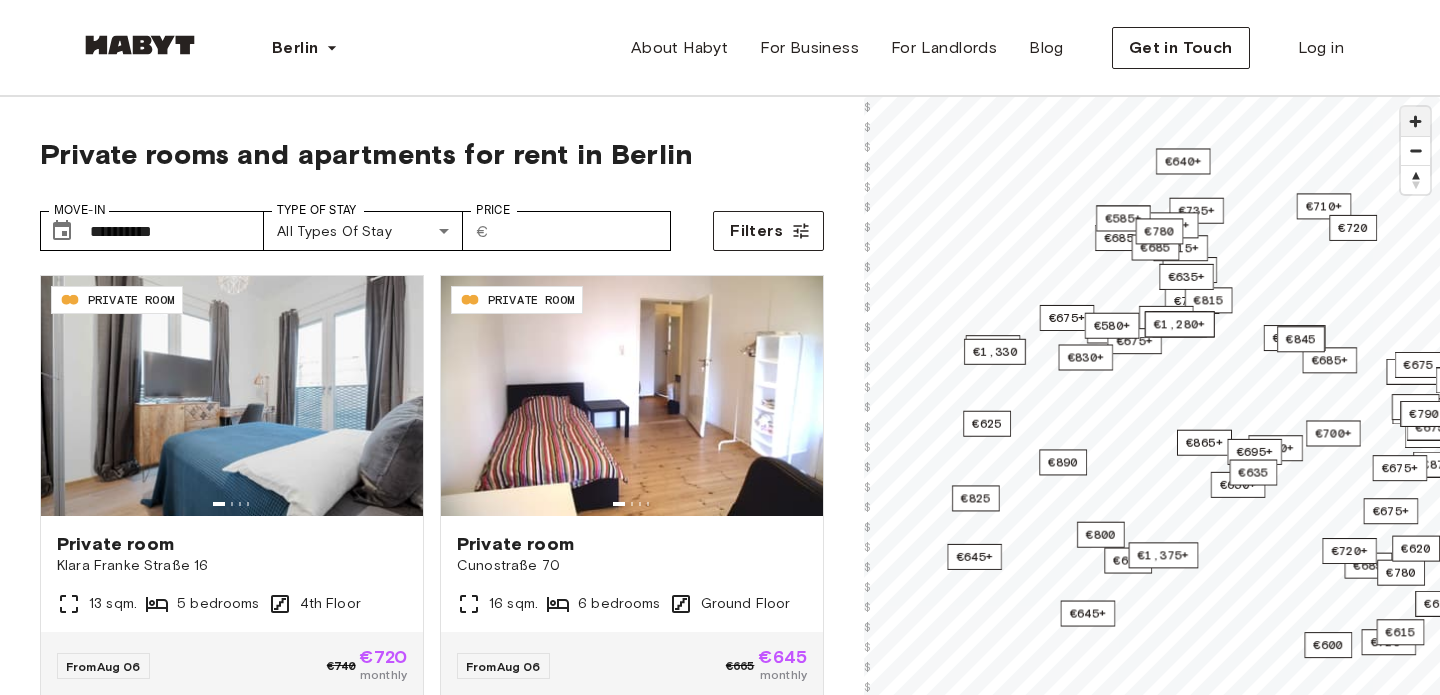 click at bounding box center (1415, 121) 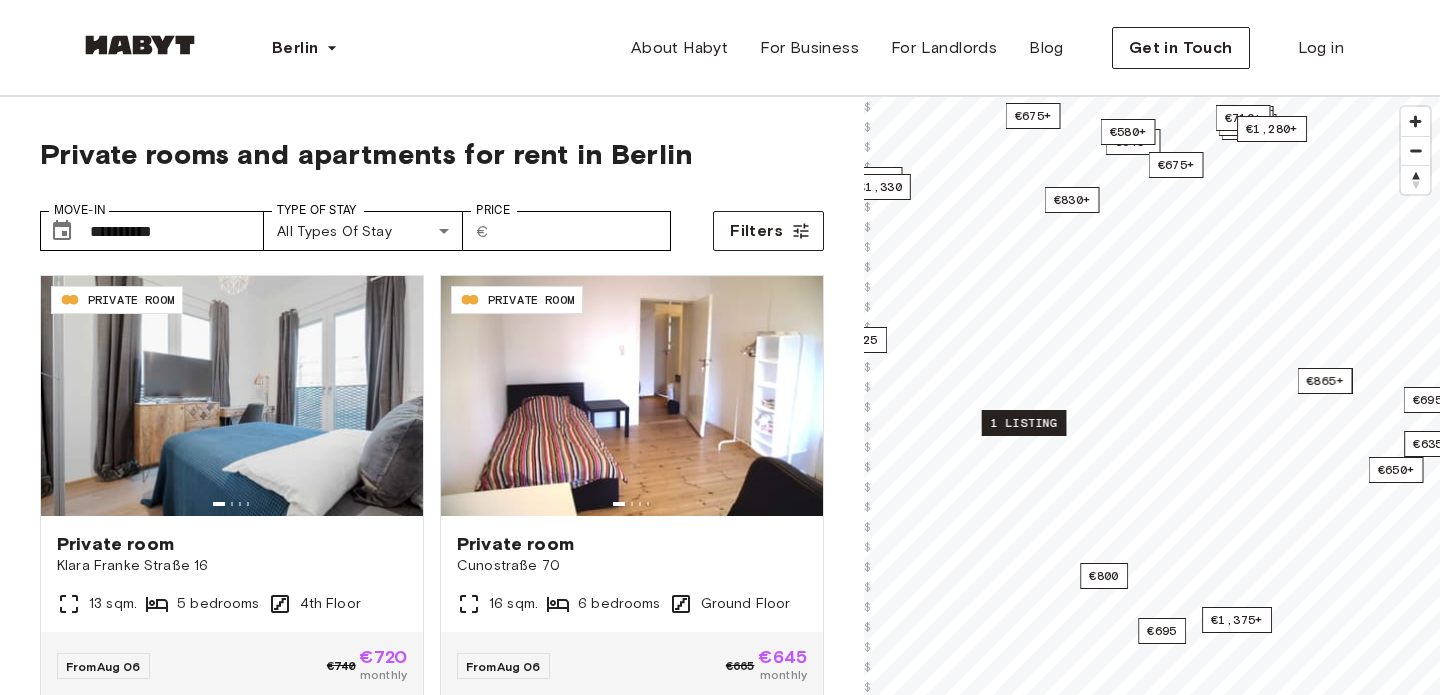 click on "1 listing" at bounding box center [1024, 423] 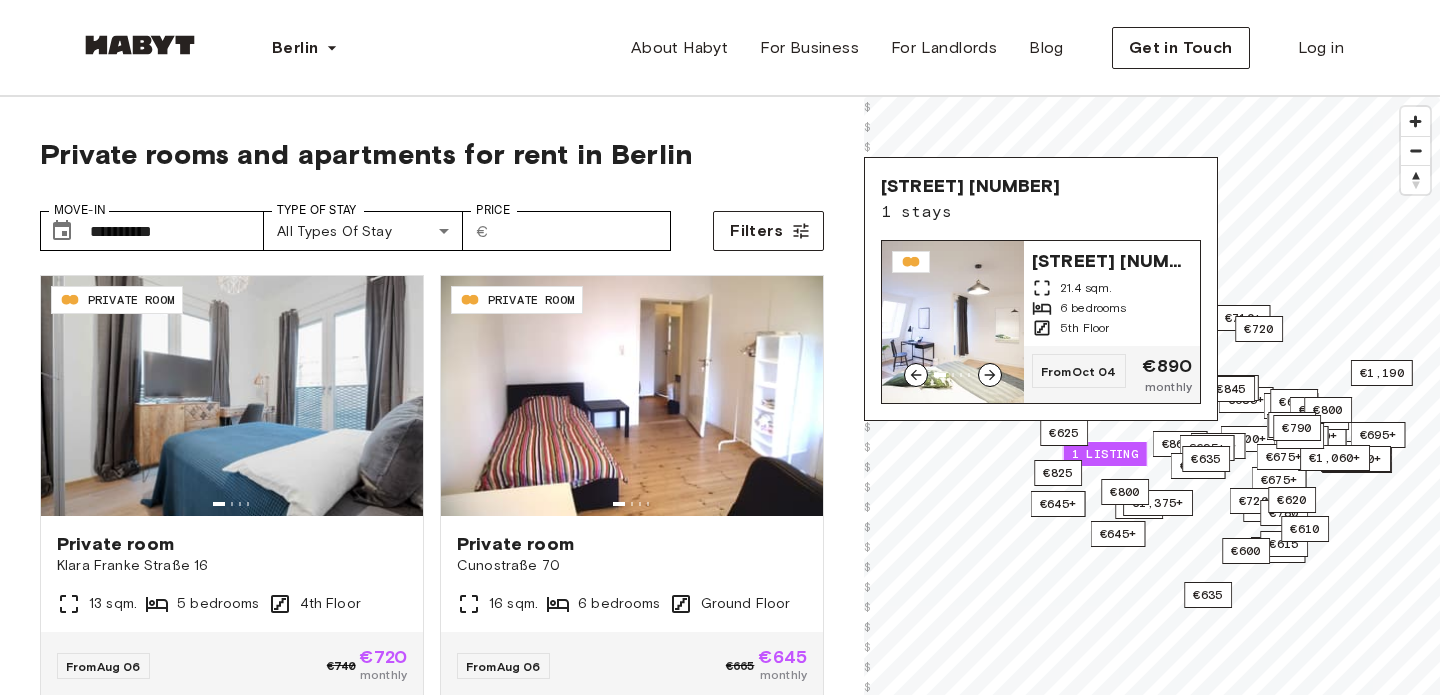click on "21.4 sqm." at bounding box center [1112, 288] 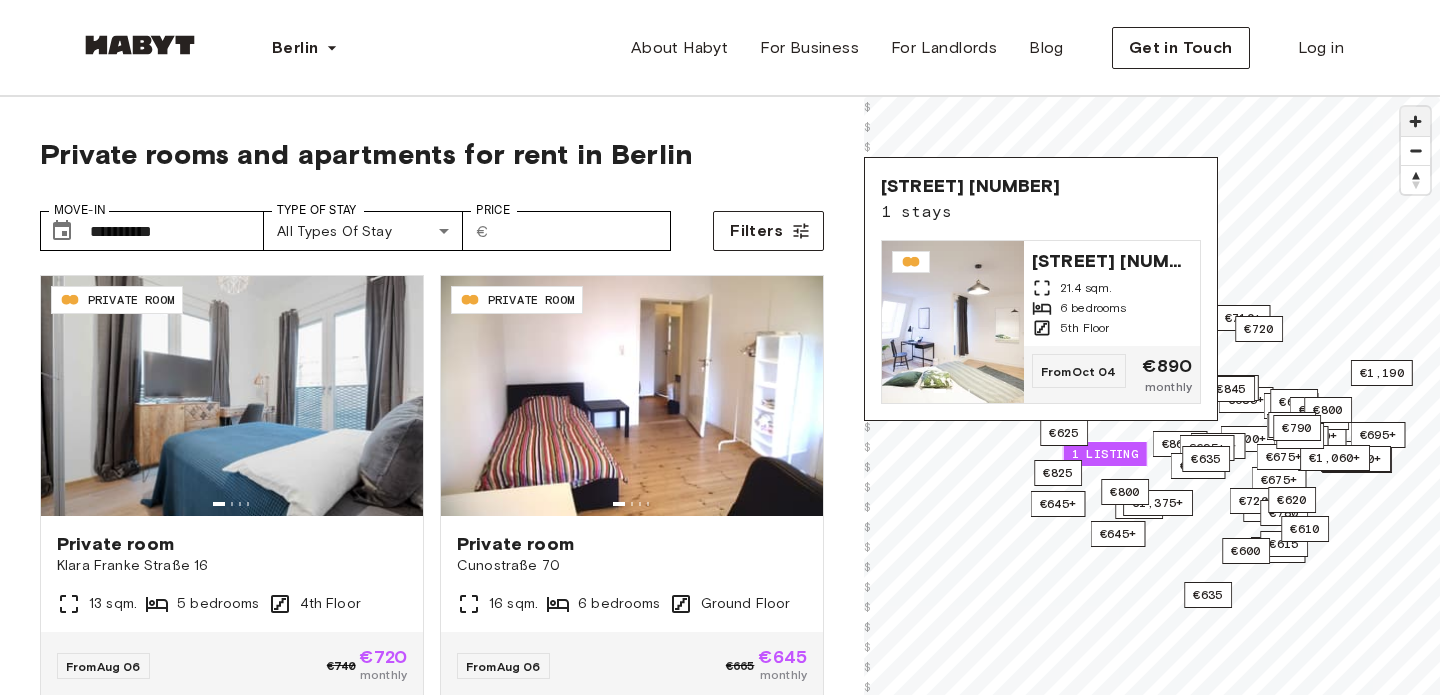 click at bounding box center [1415, 121] 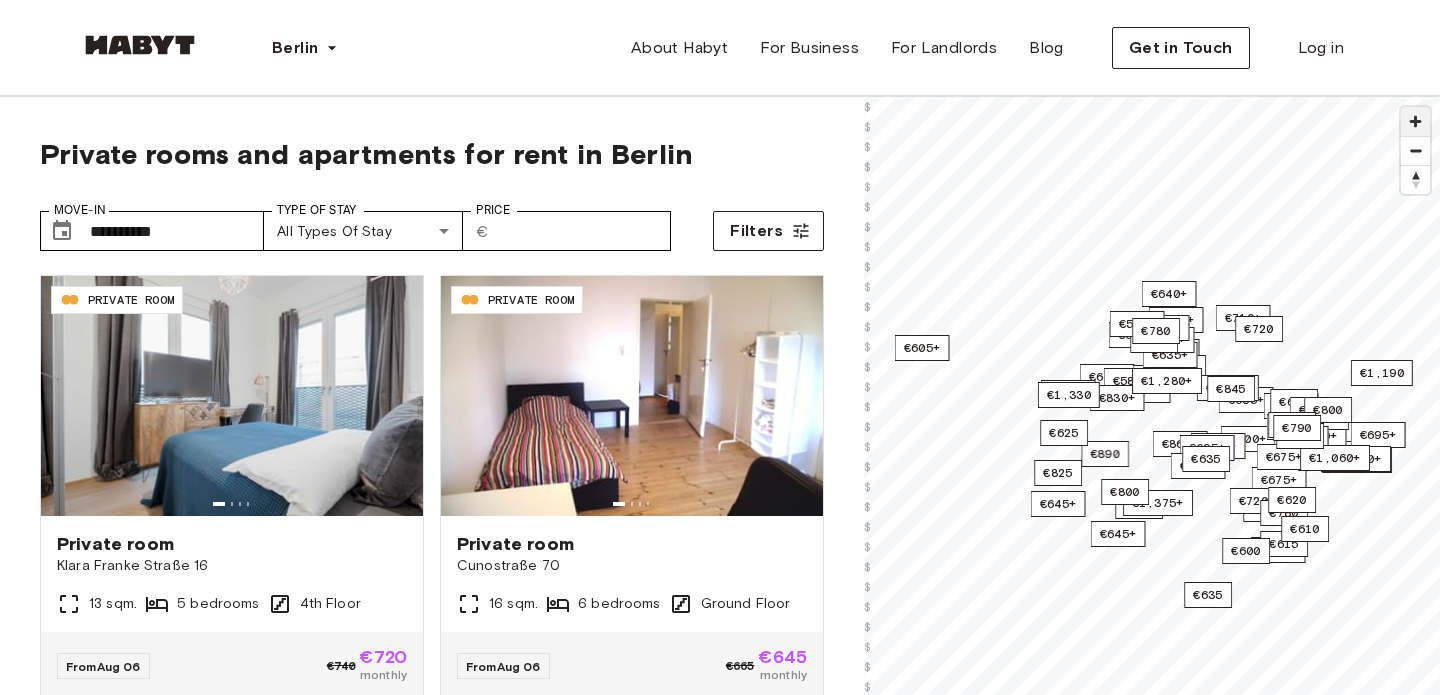click at bounding box center (1415, 121) 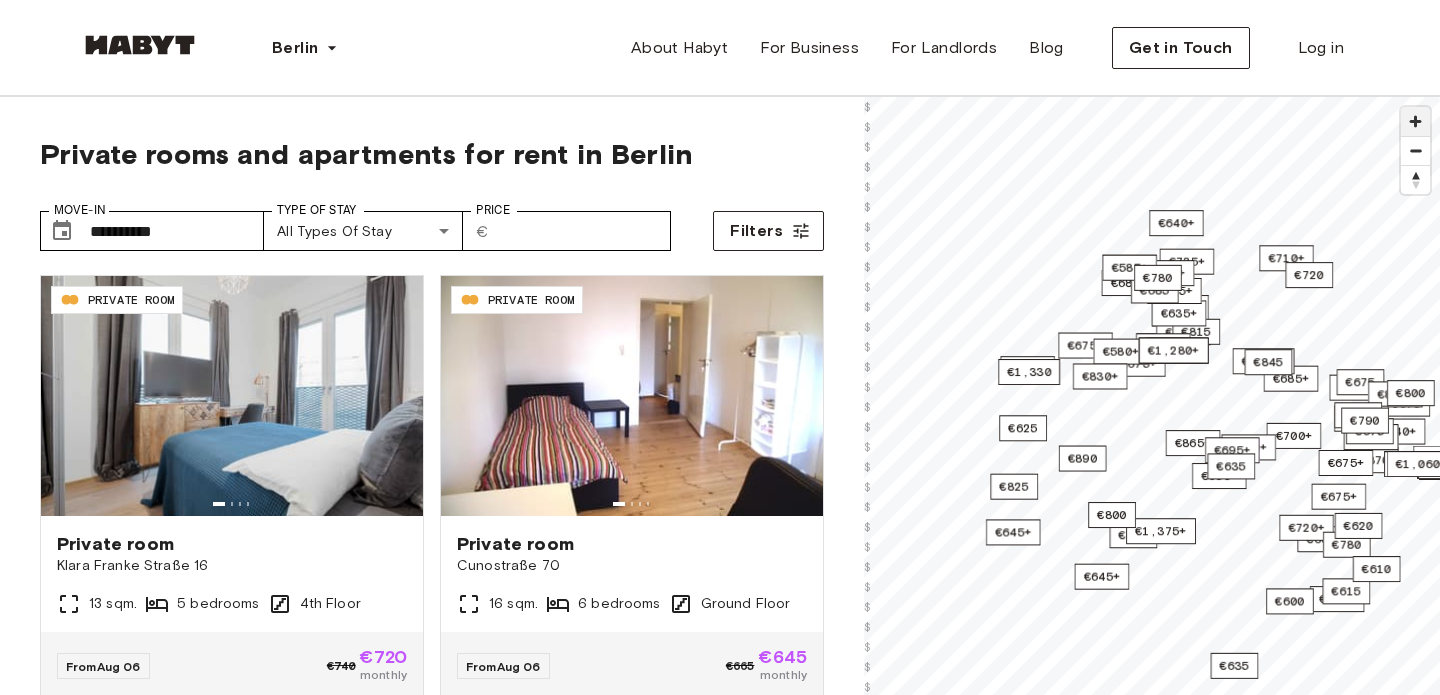click at bounding box center [1415, 121] 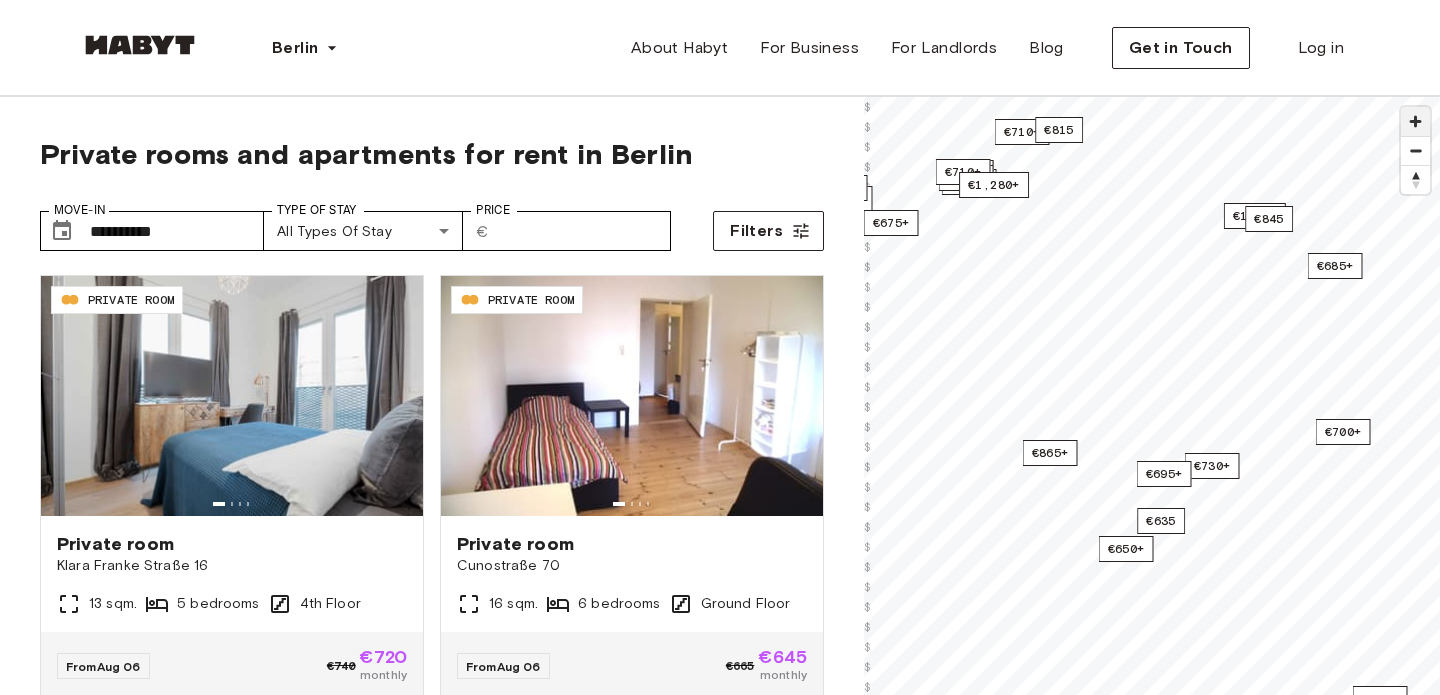 click at bounding box center [1415, 121] 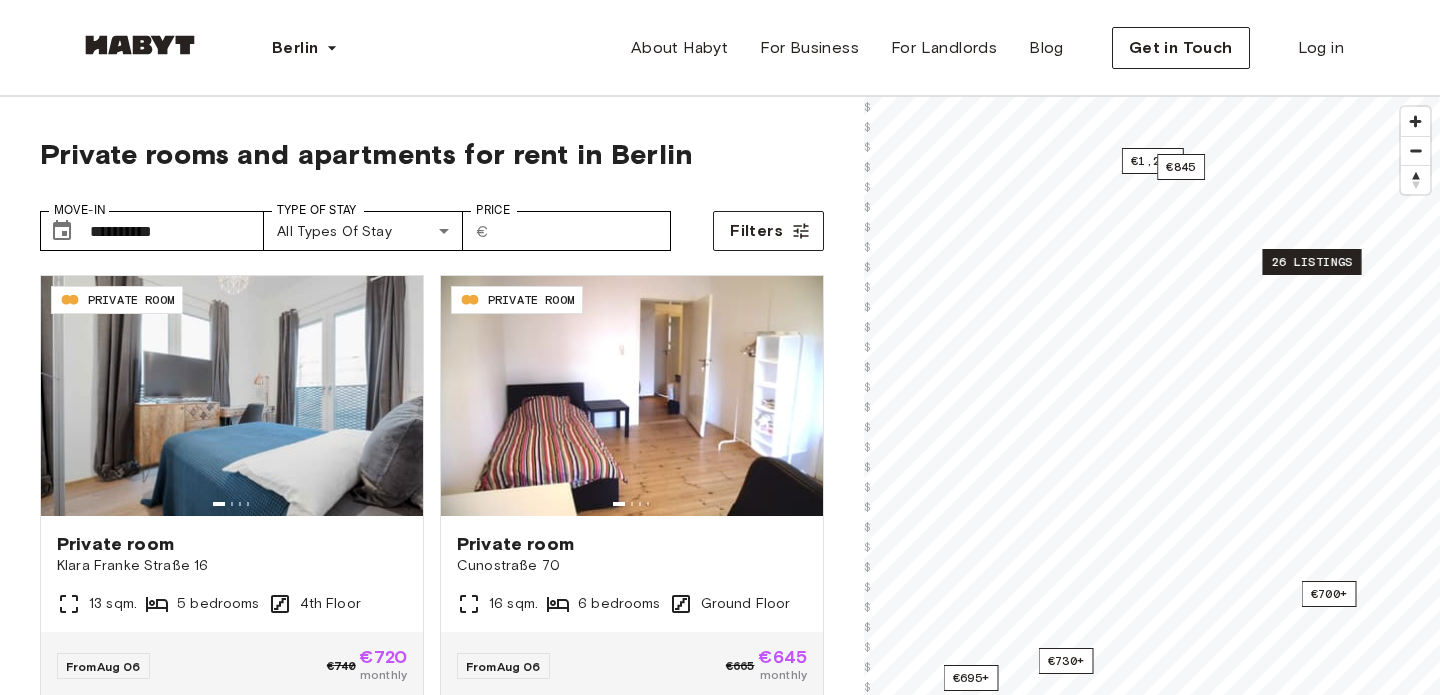 click on "26 listings" at bounding box center (1311, 262) 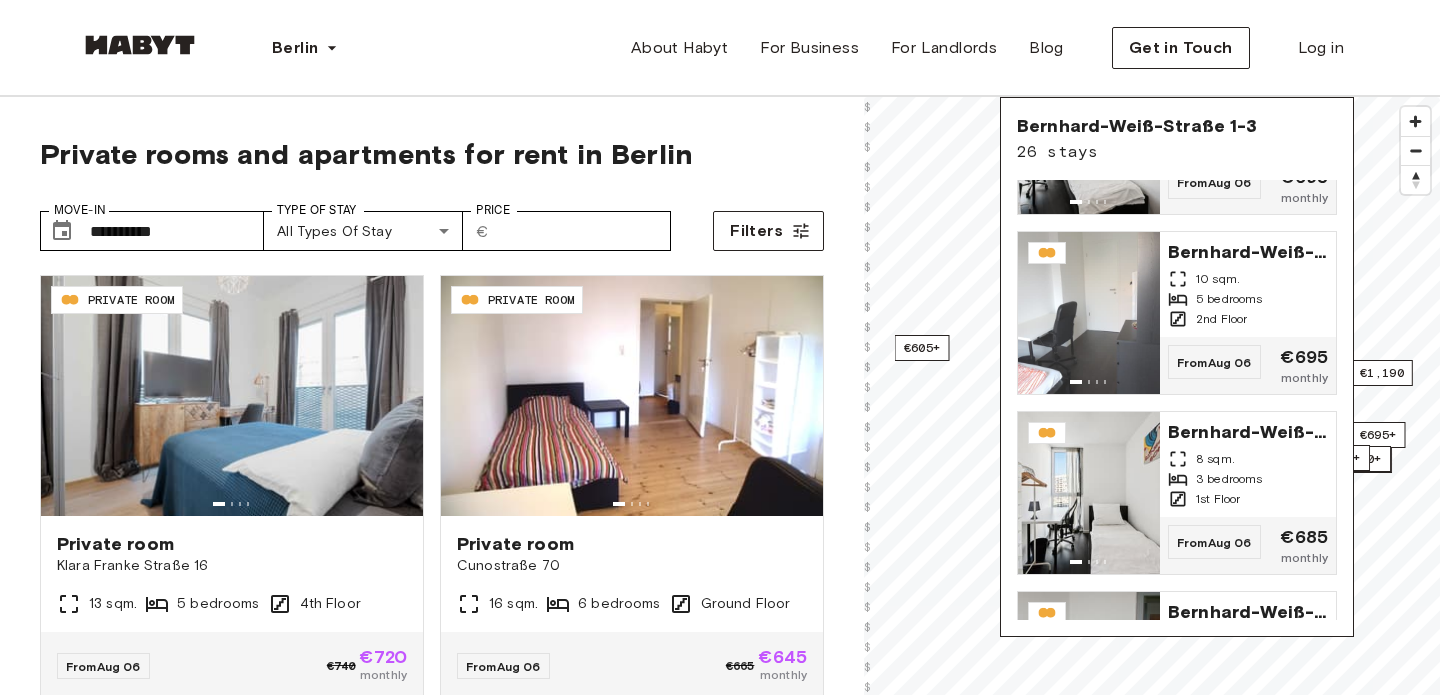 scroll, scrollTop: 32, scrollLeft: 0, axis: vertical 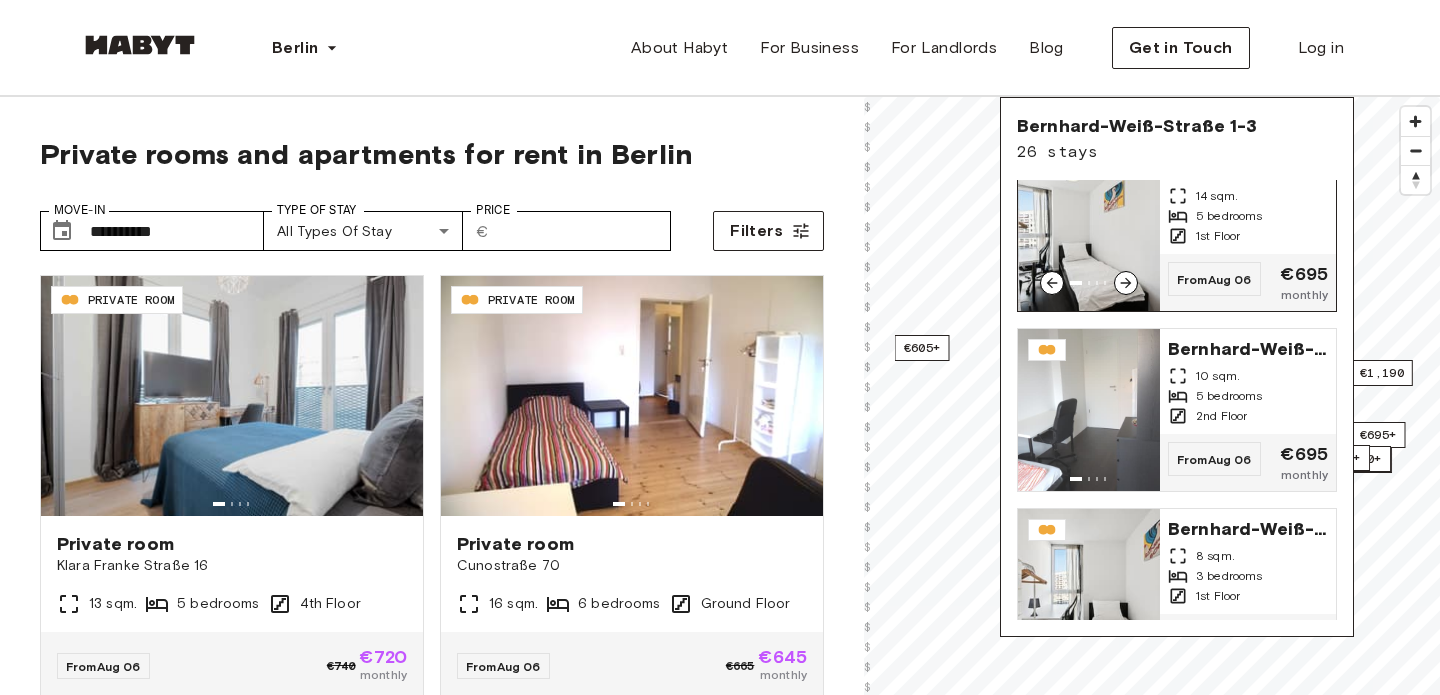click on "14 sqm." at bounding box center (1248, 196) 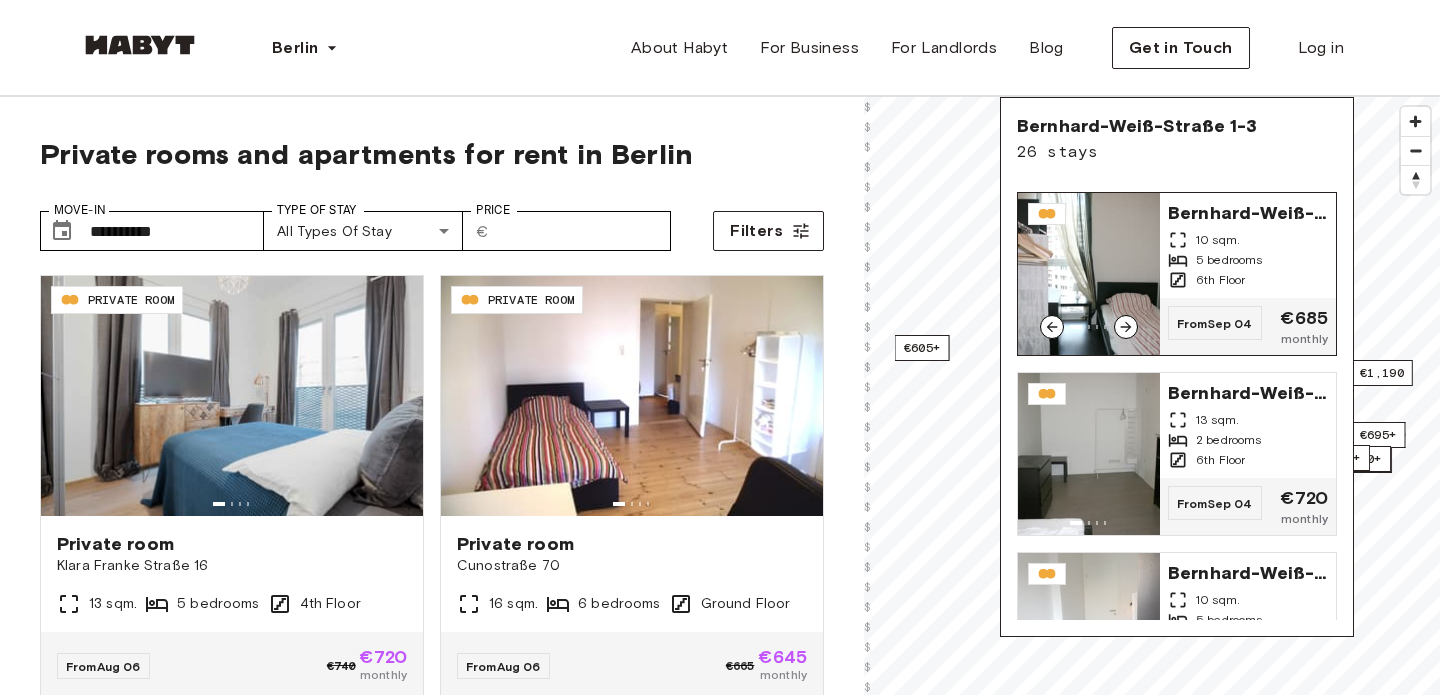 scroll, scrollTop: 2547, scrollLeft: 0, axis: vertical 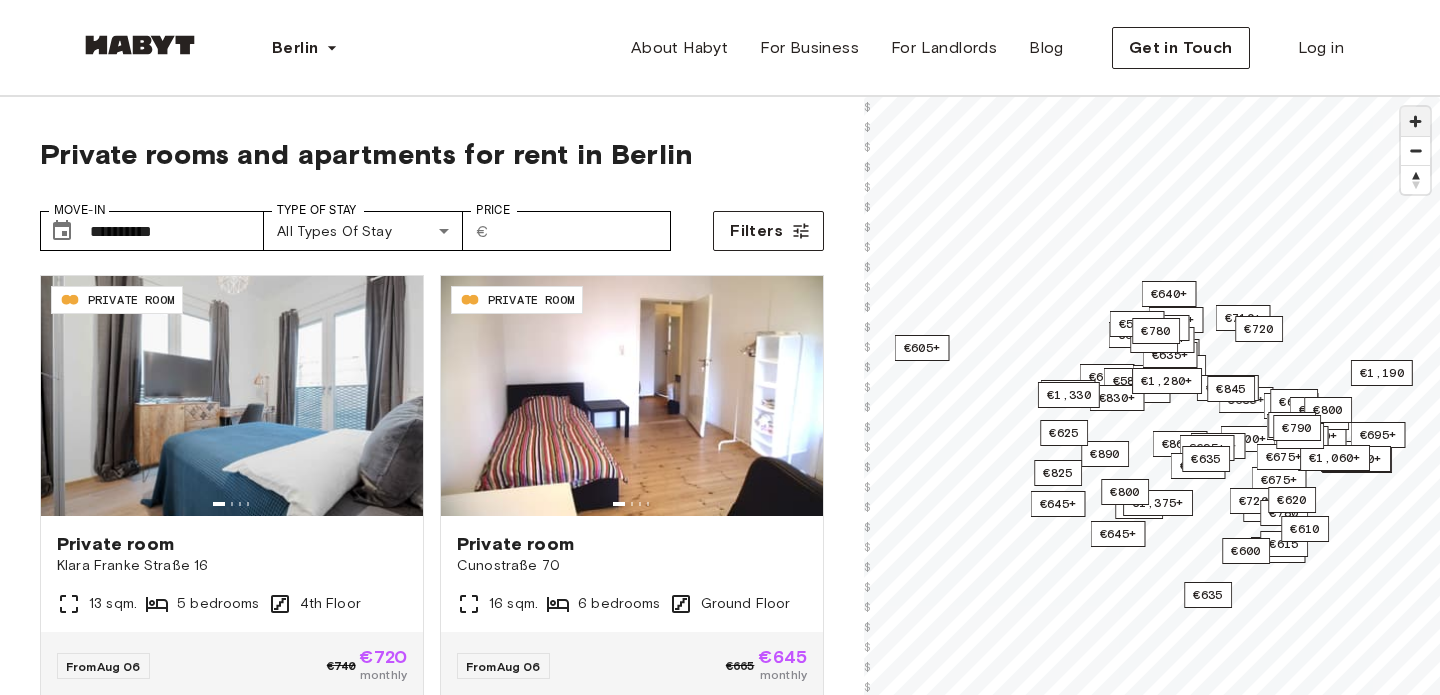 click at bounding box center (1415, 121) 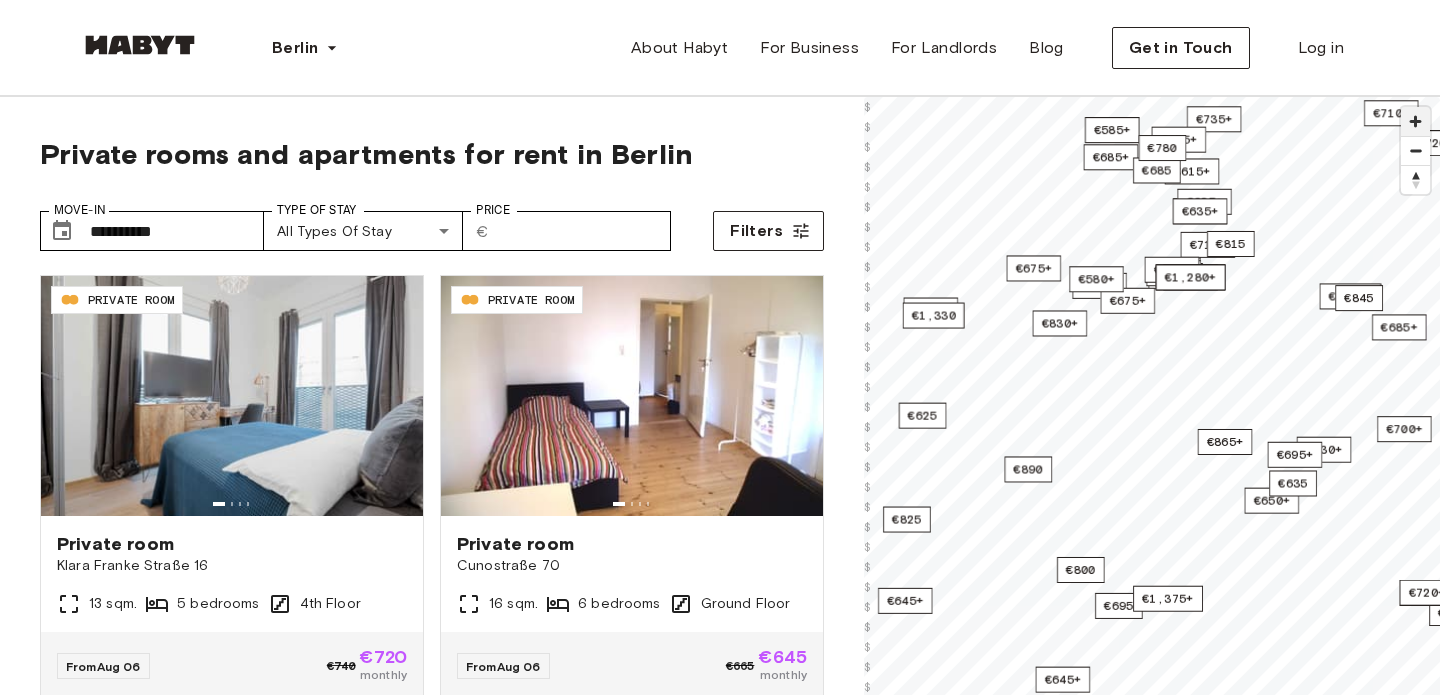 click at bounding box center (1415, 121) 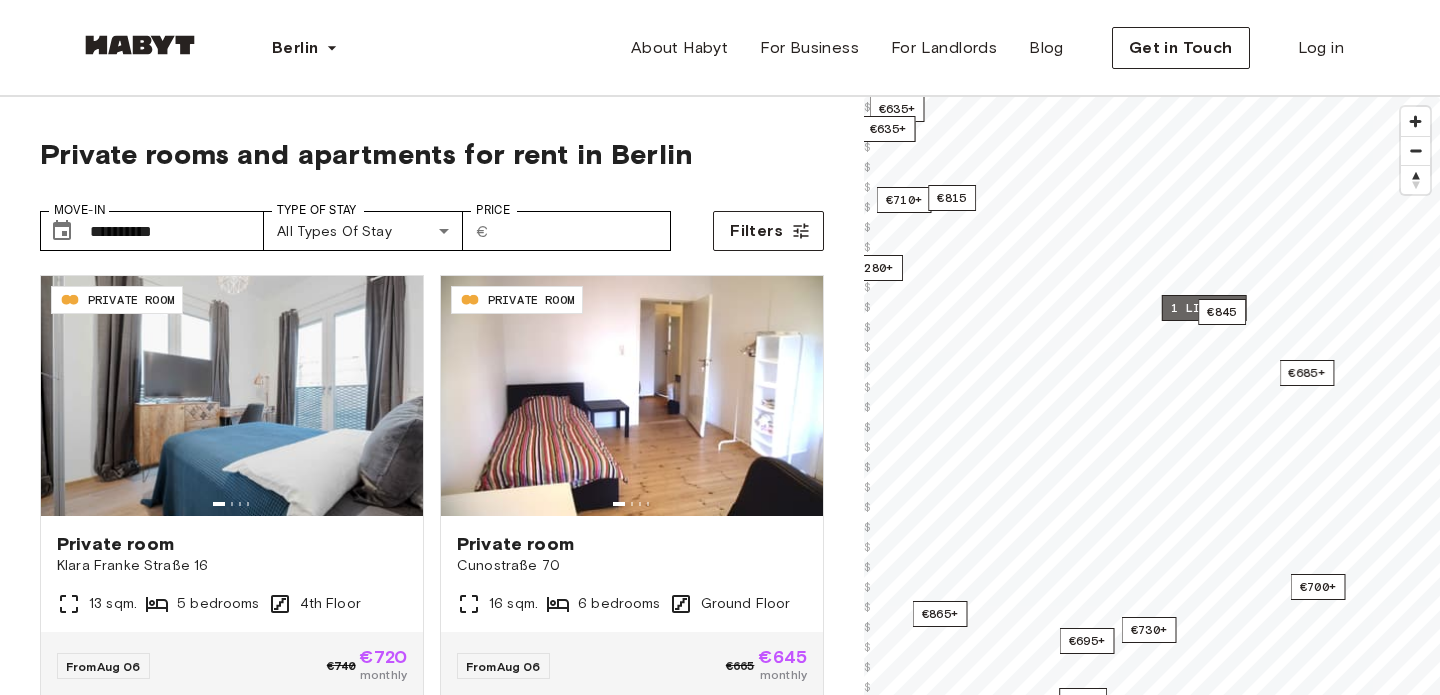 click on "1 listing" at bounding box center (1204, 308) 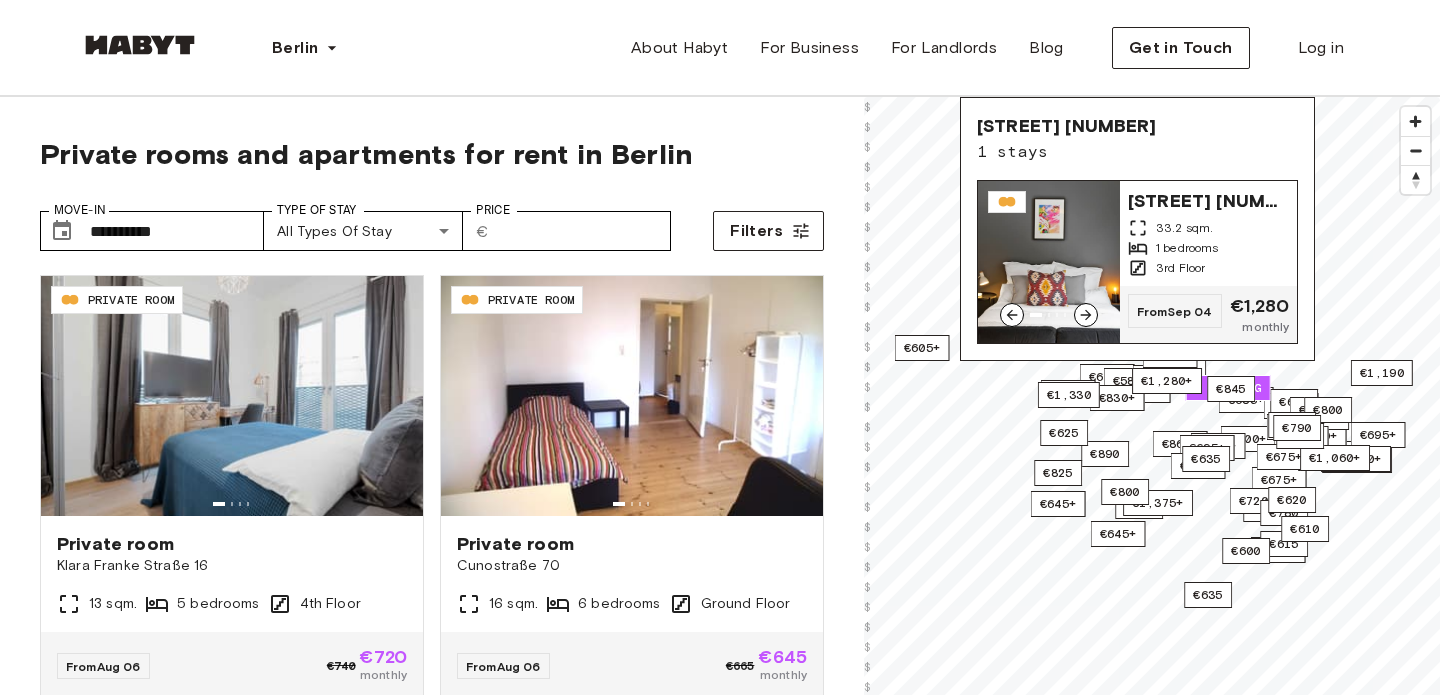 click on "33.2 sqm." at bounding box center (1208, 228) 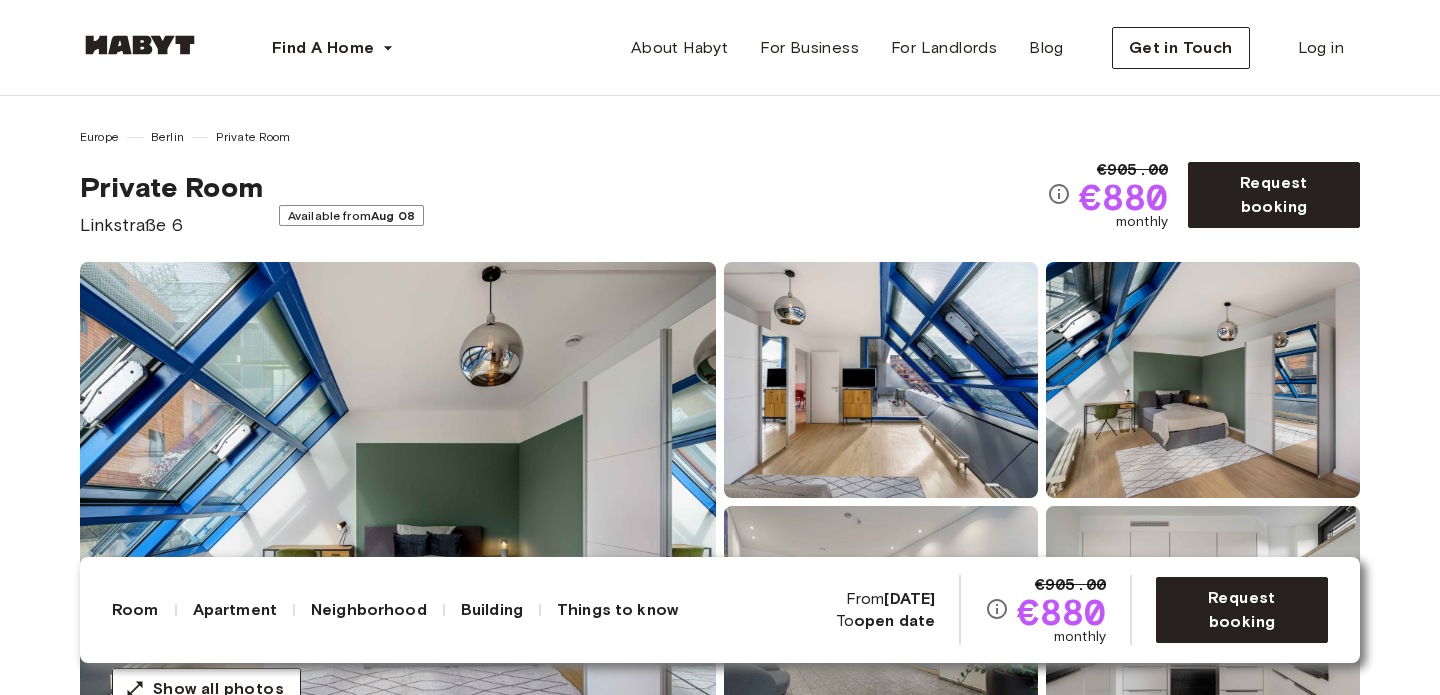 scroll, scrollTop: 0, scrollLeft: 0, axis: both 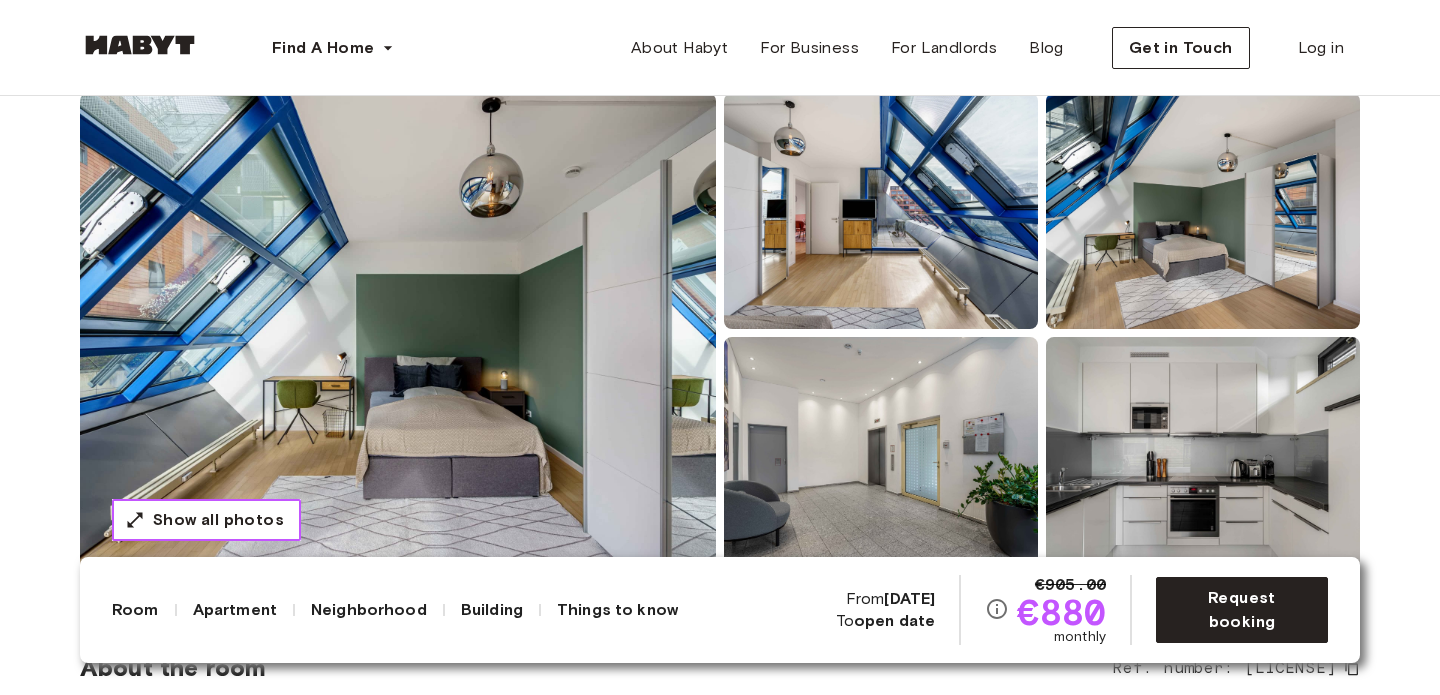 click on "Show all photos" at bounding box center [218, 520] 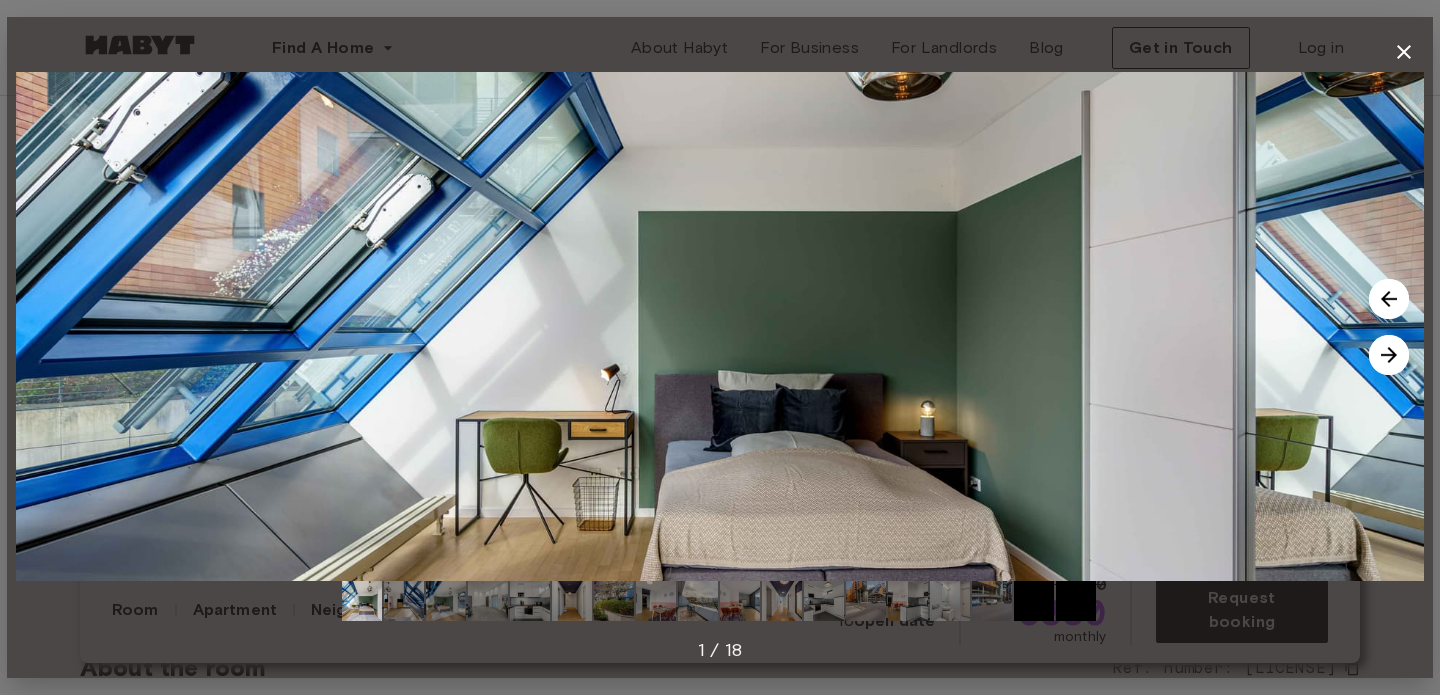 click at bounding box center (1389, 355) 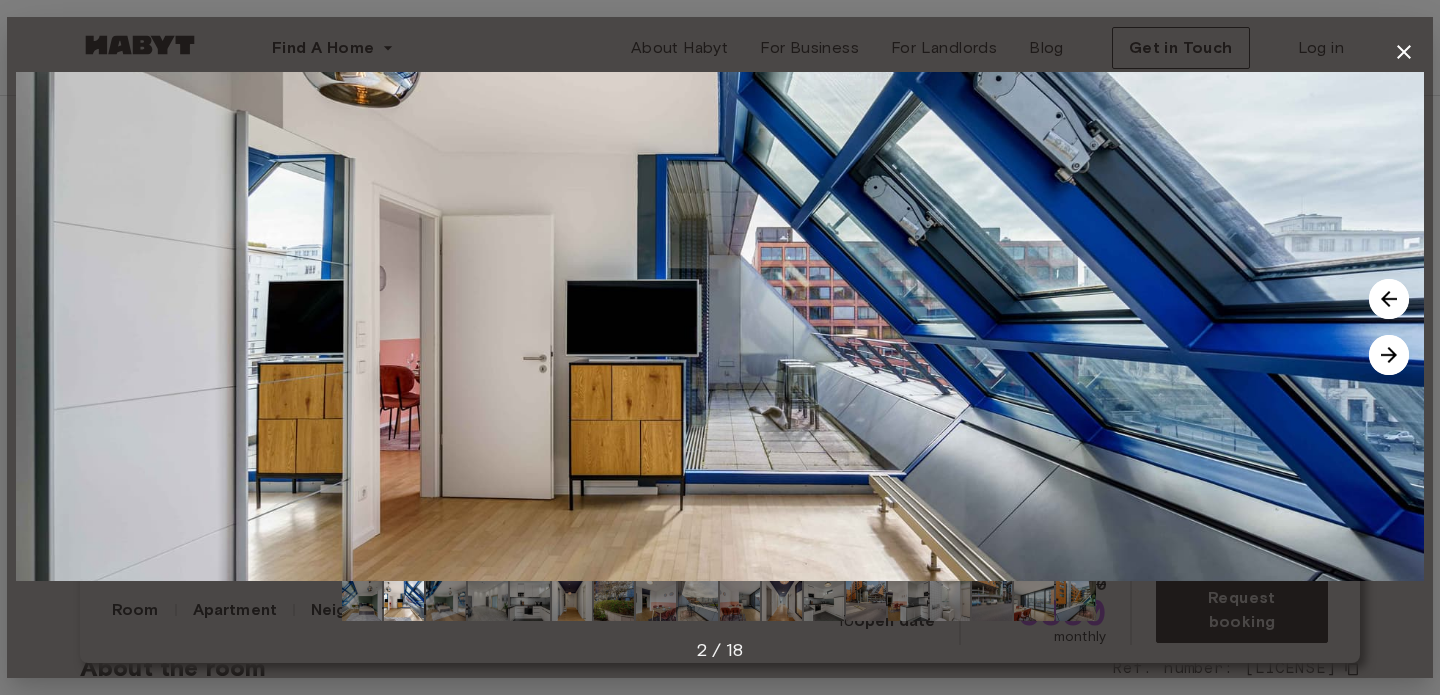 click at bounding box center (1389, 355) 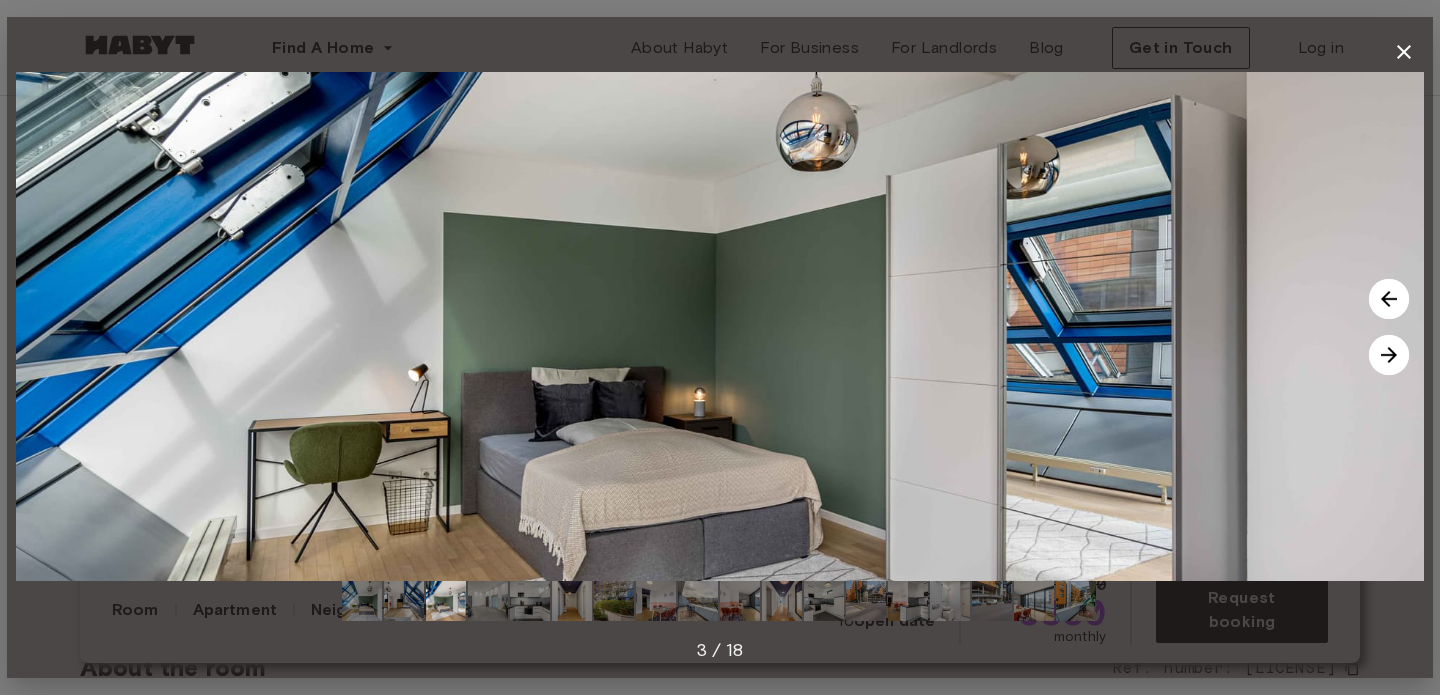 click at bounding box center [1389, 355] 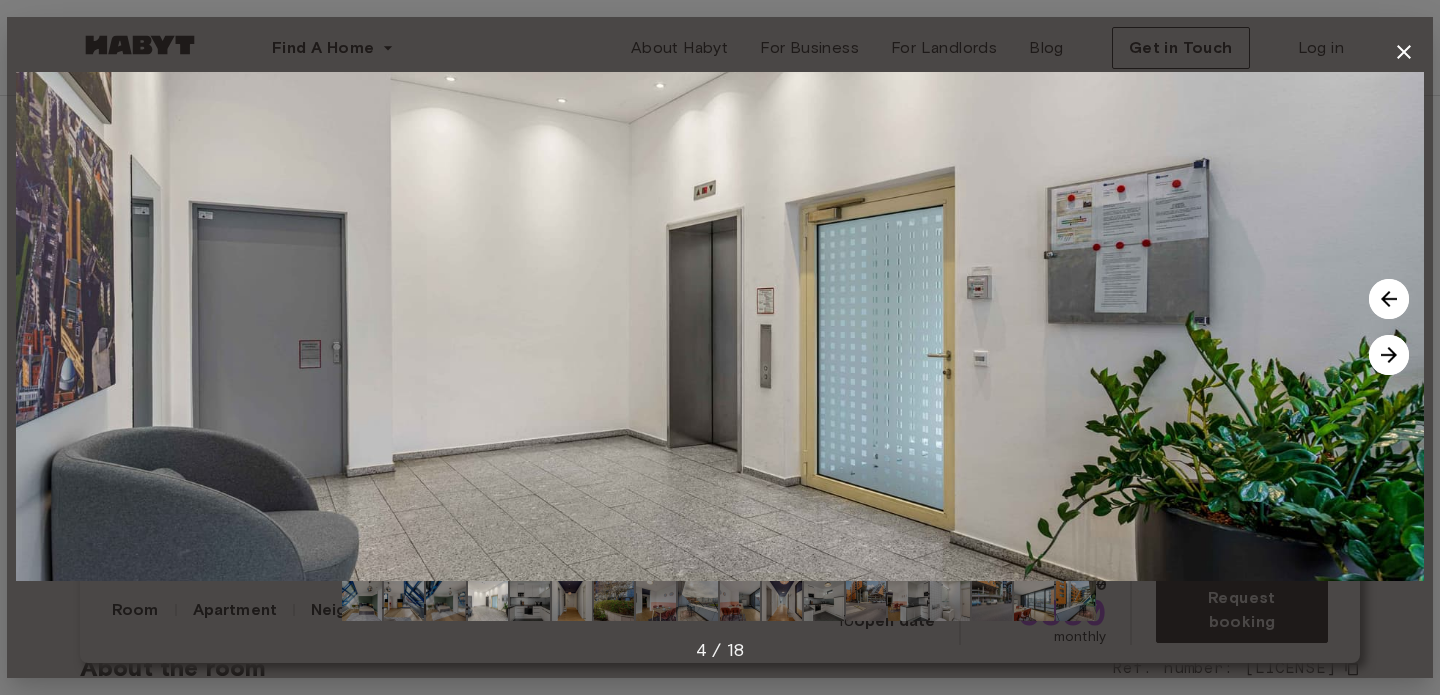 click at bounding box center [1389, 355] 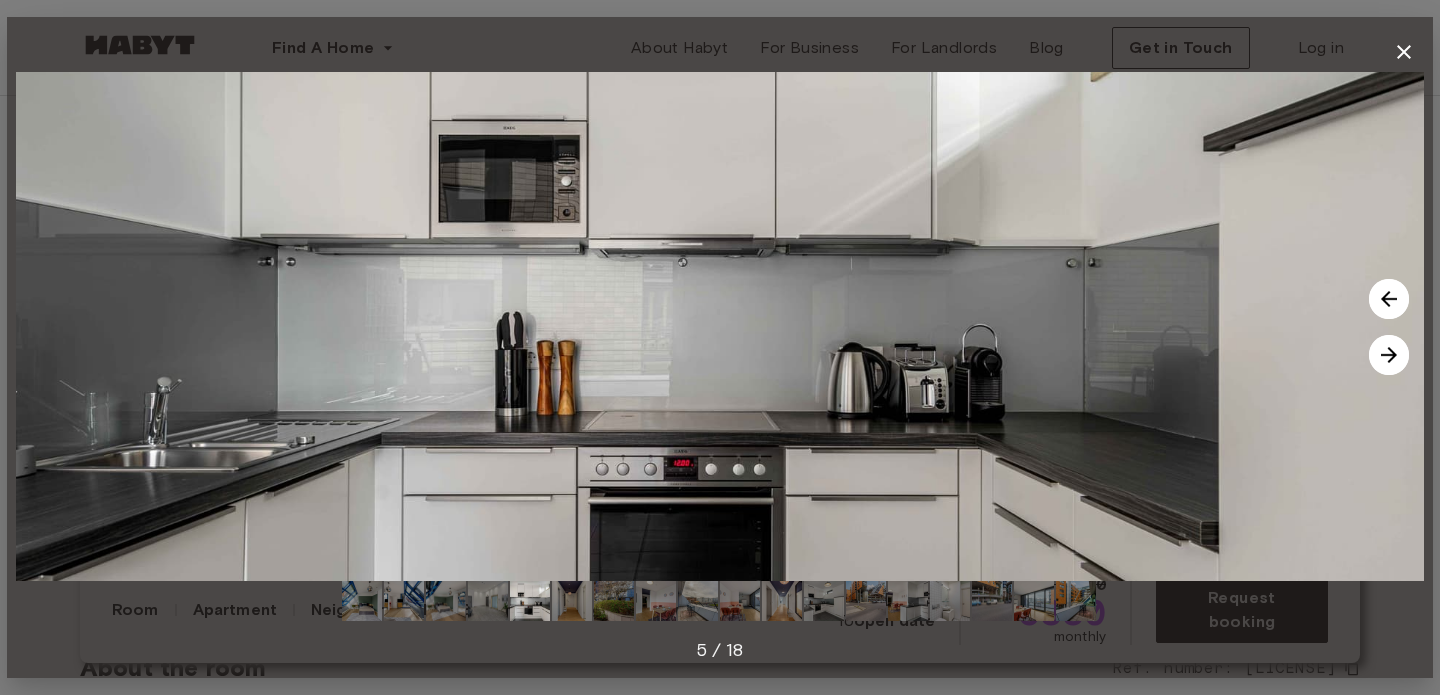 click at bounding box center [1389, 355] 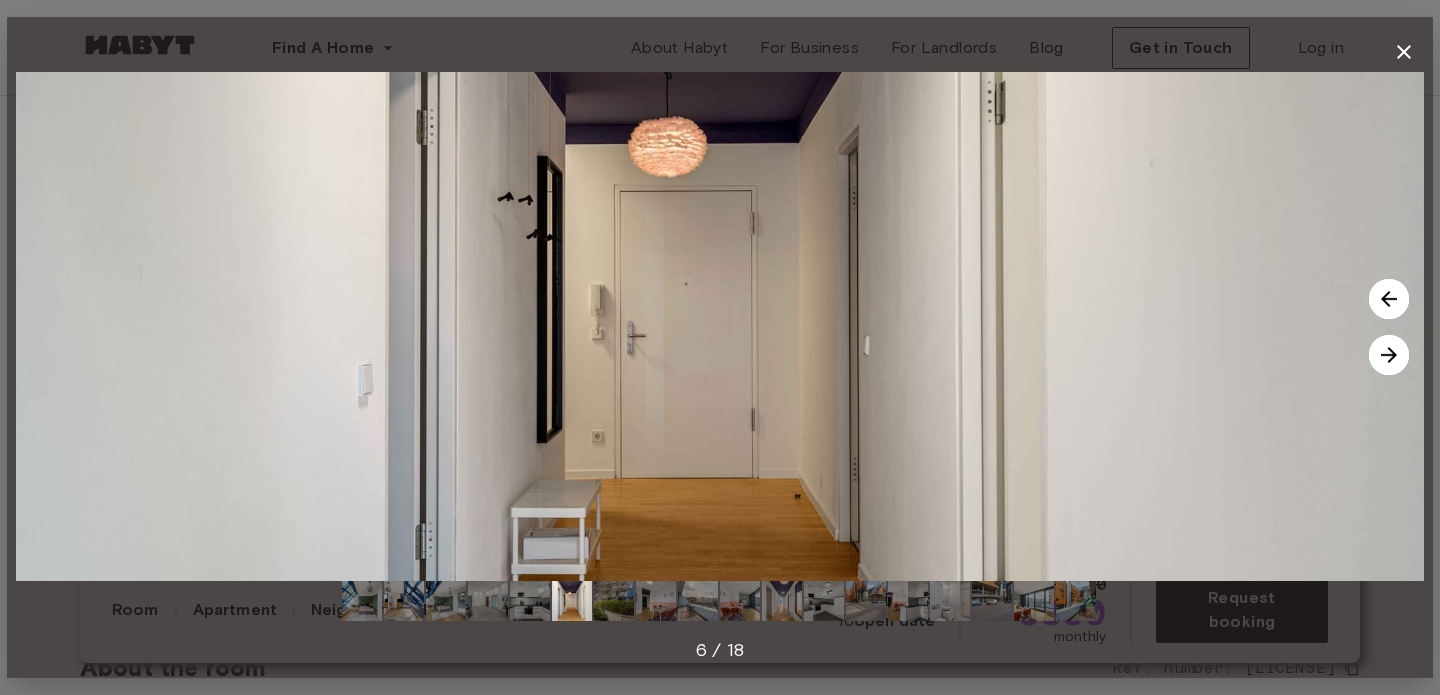 click at bounding box center [1389, 355] 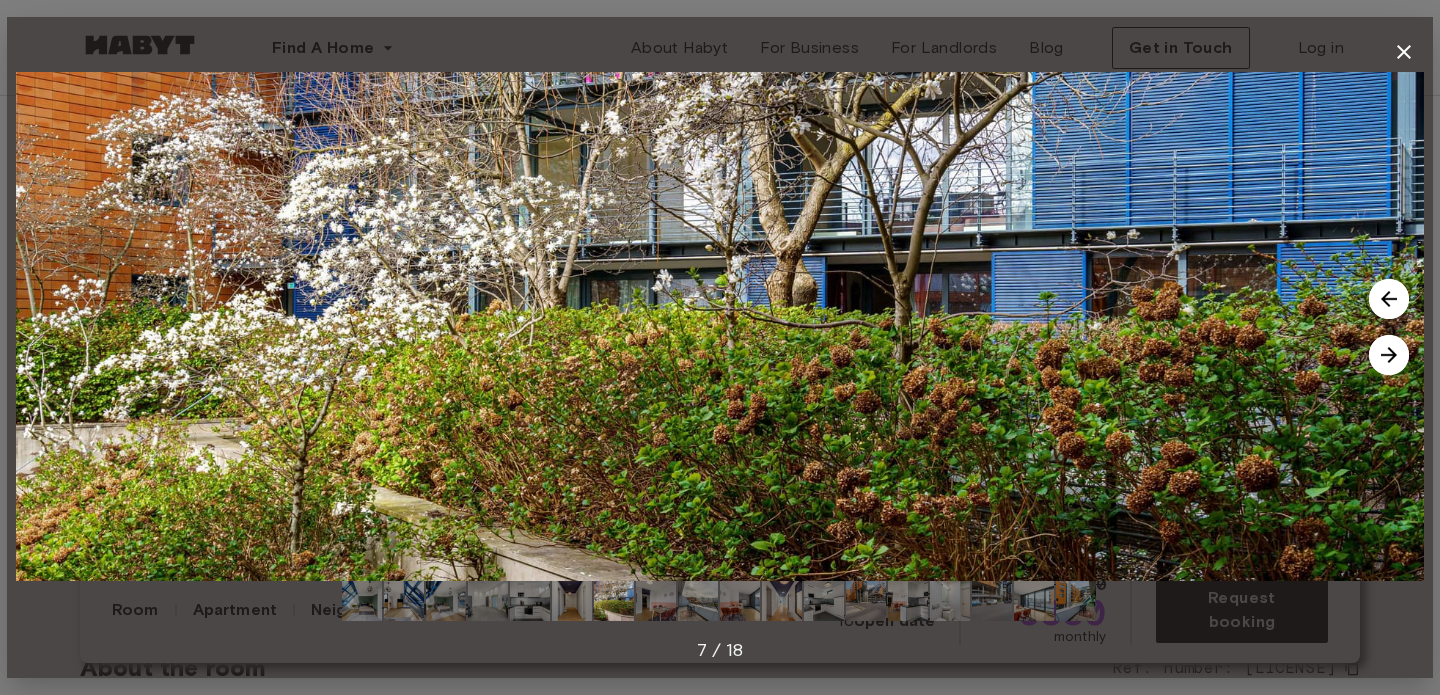 click at bounding box center (1389, 355) 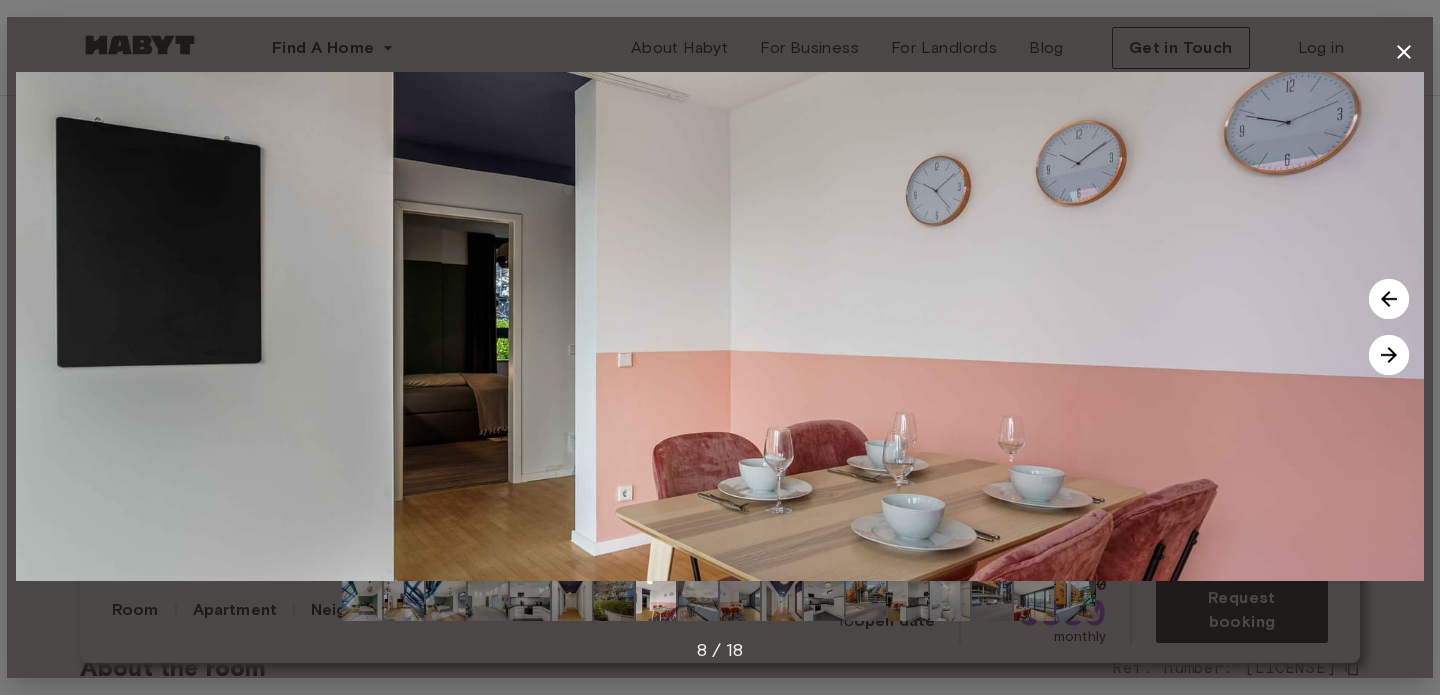 click at bounding box center [1389, 355] 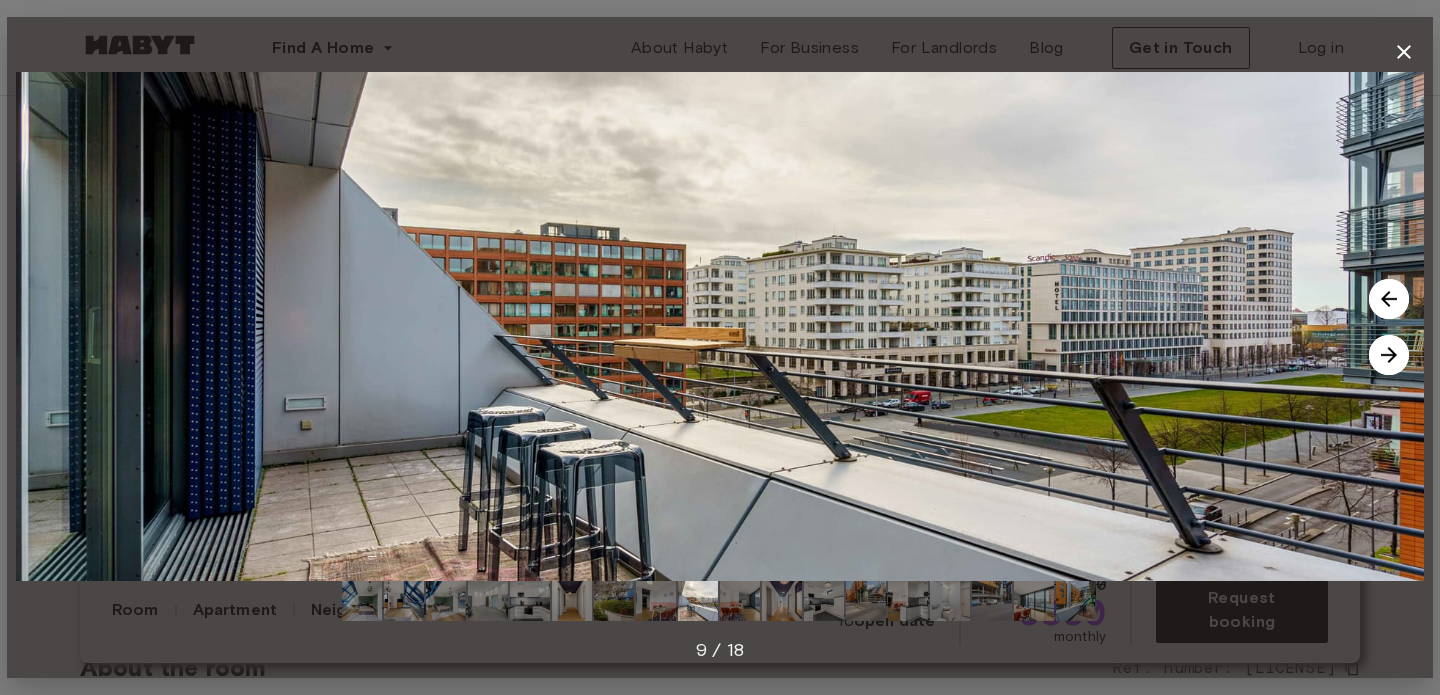 click at bounding box center (1389, 355) 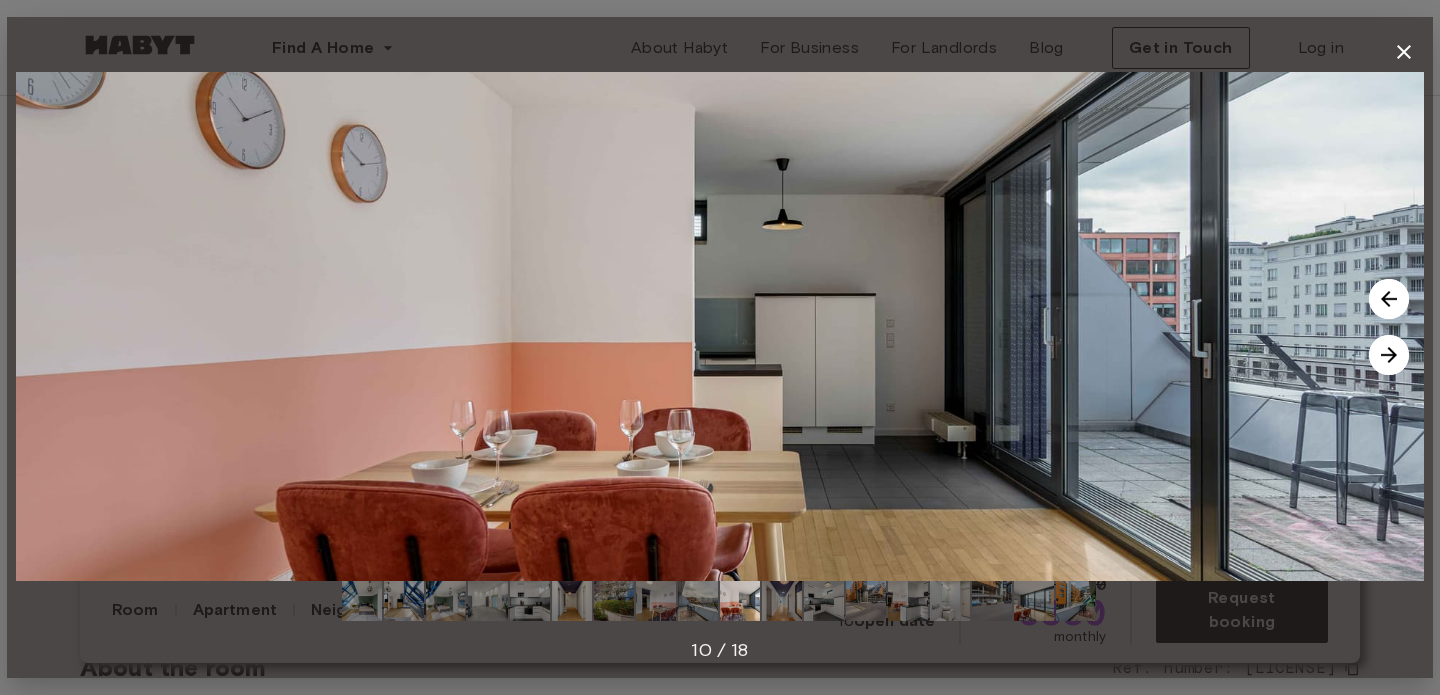 click at bounding box center [1389, 355] 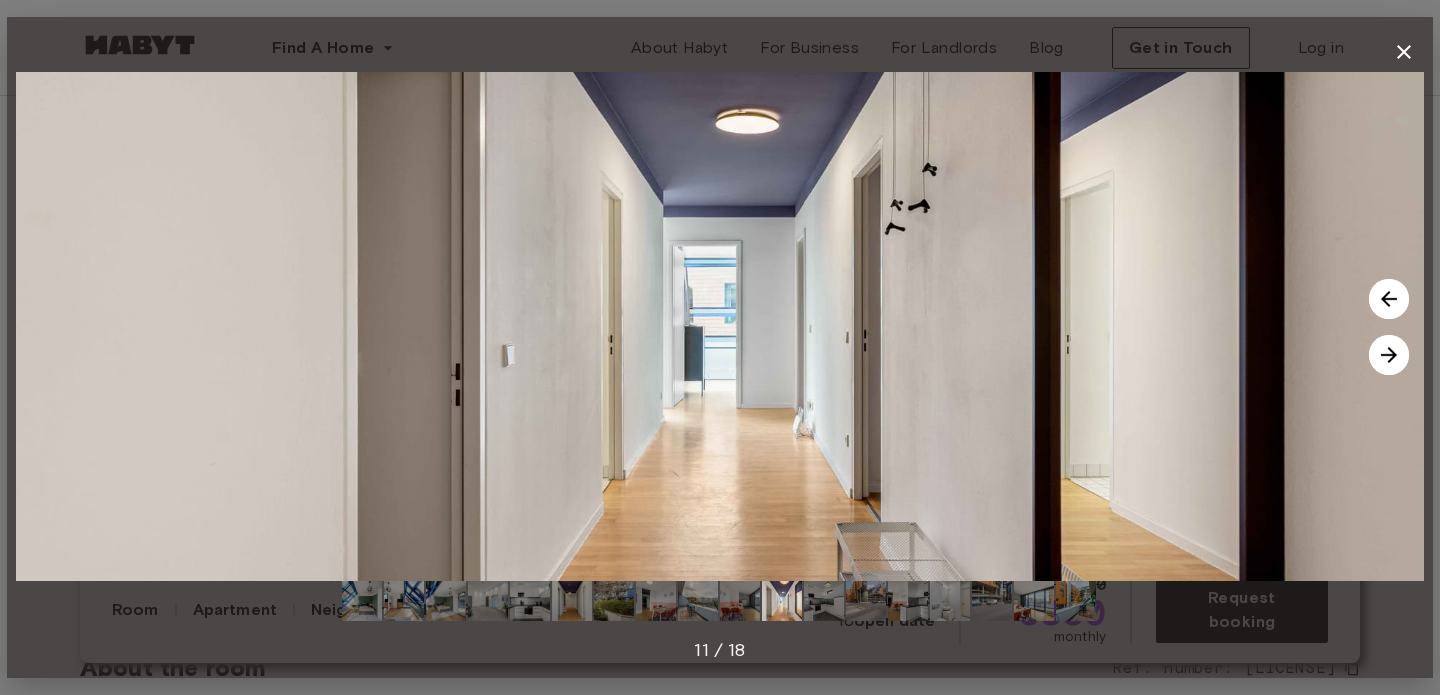 click at bounding box center (1389, 355) 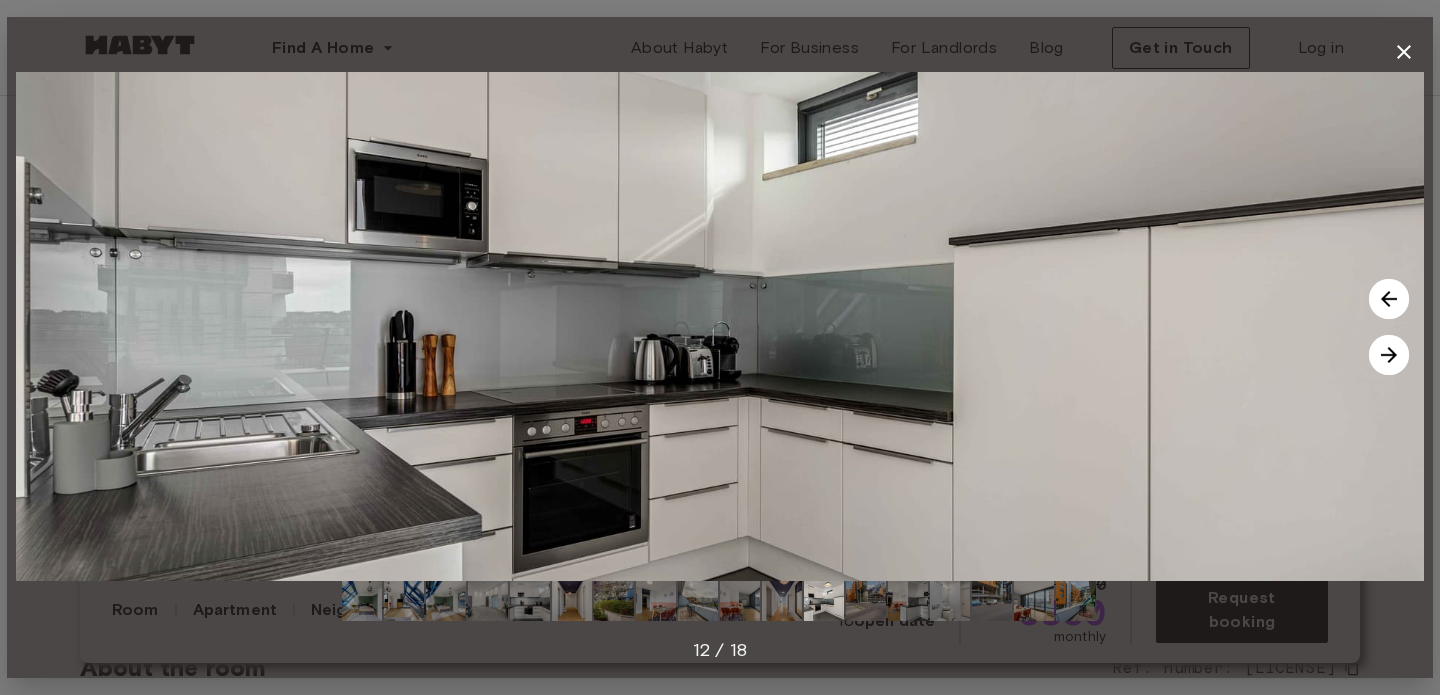 click at bounding box center (1076, 601) 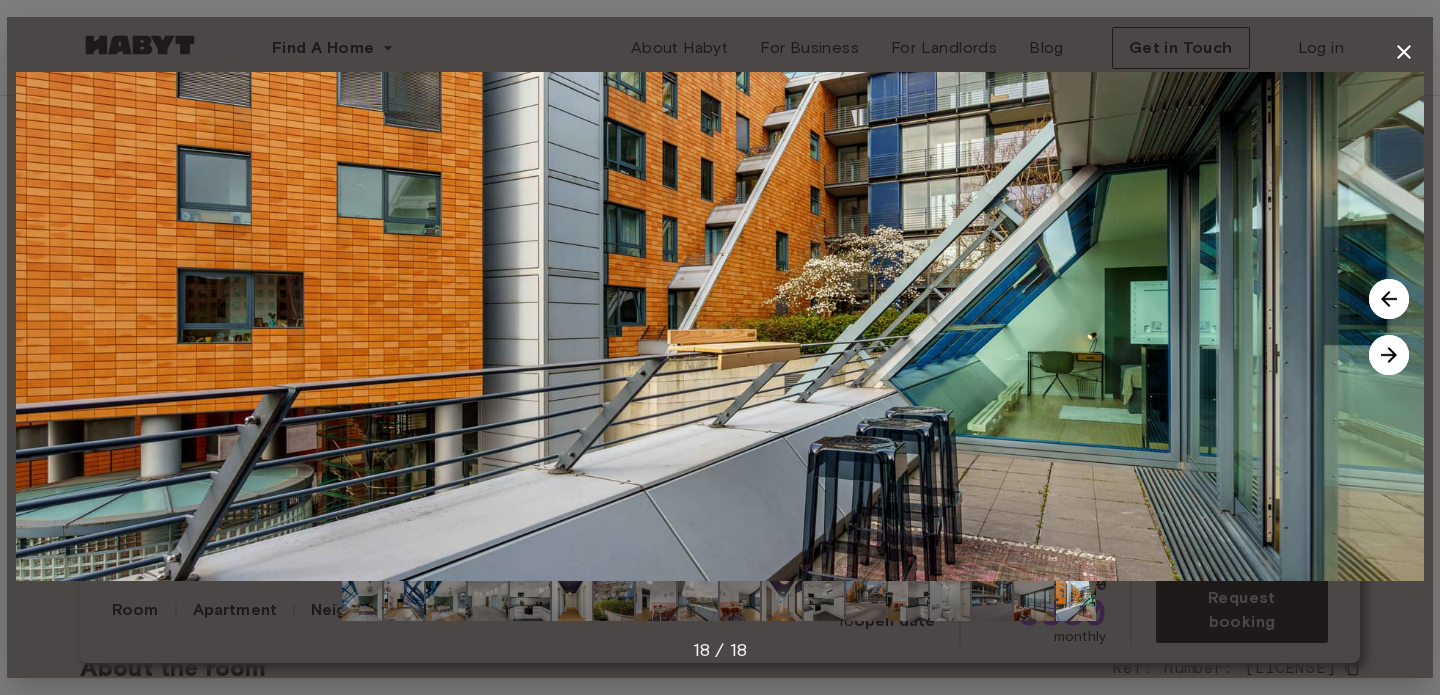 click at bounding box center (1034, 601) 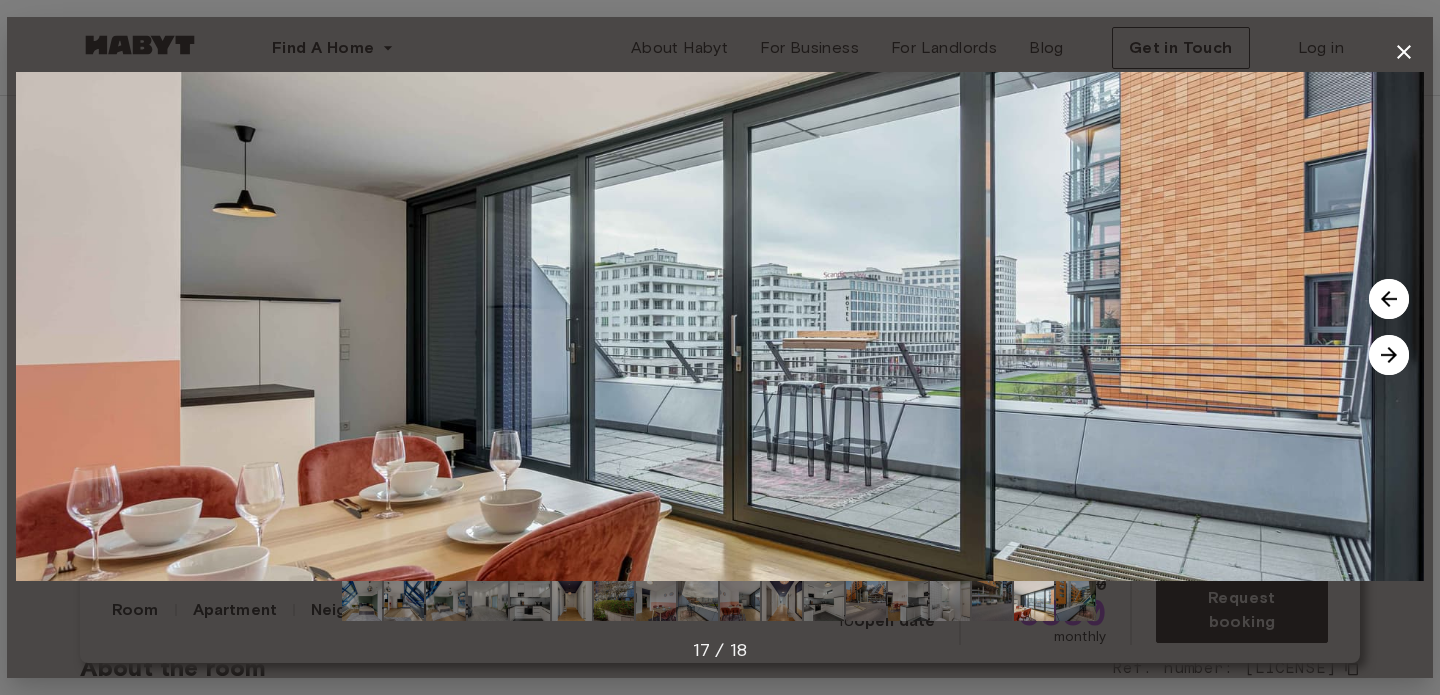 click at bounding box center (1404, 52) 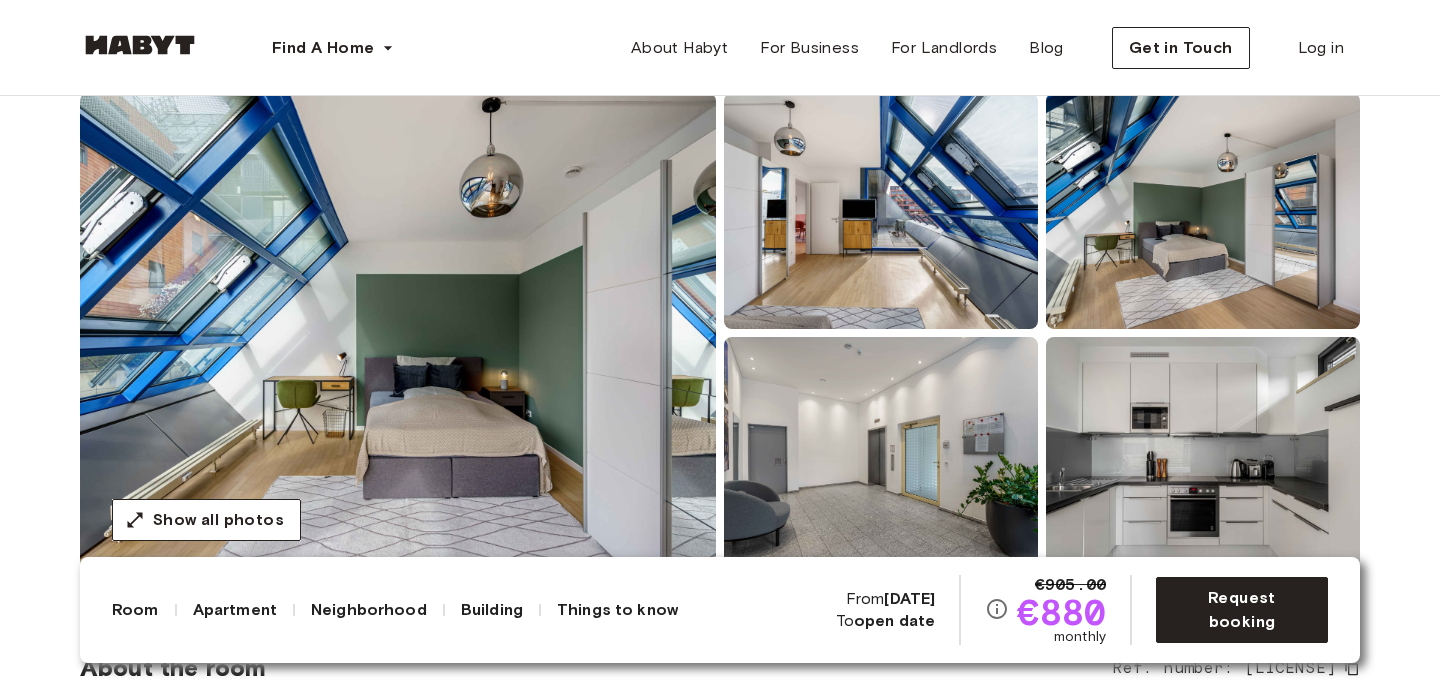 click on "Show all photos" at bounding box center [720, 333] 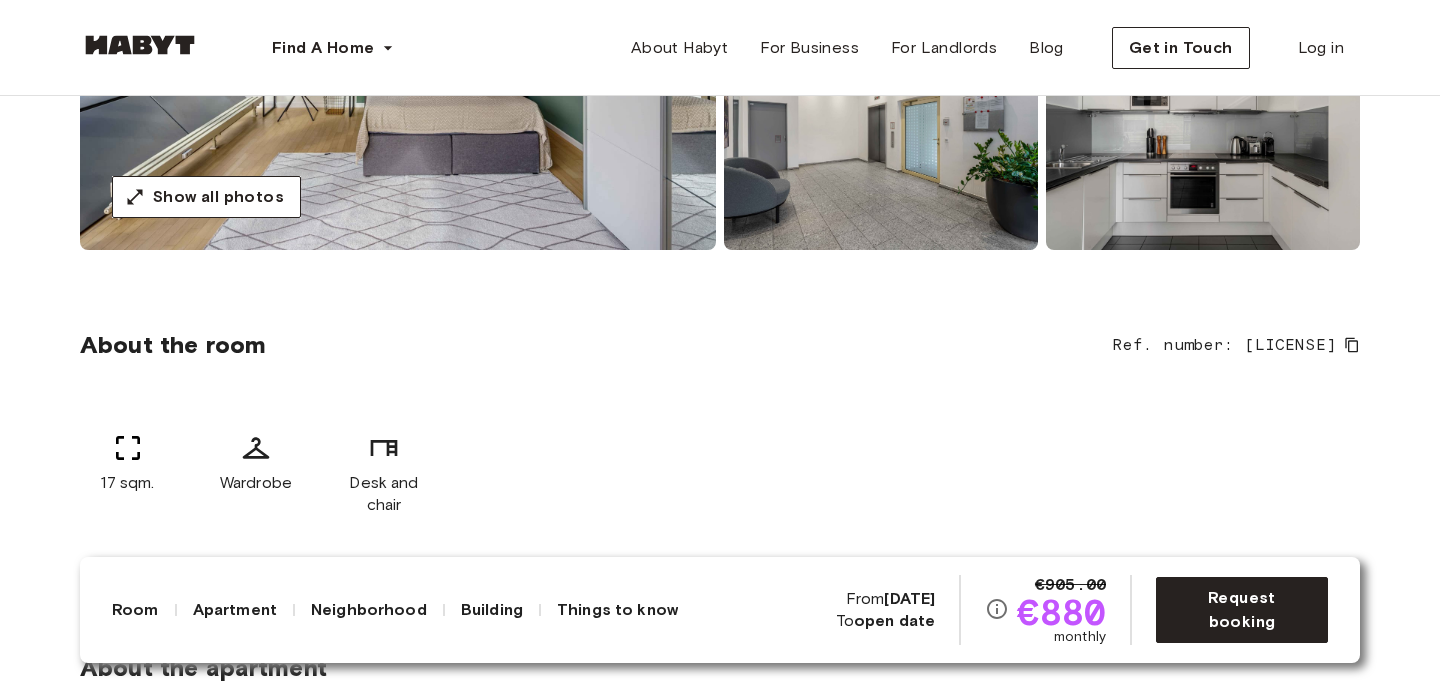 scroll, scrollTop: 477, scrollLeft: 0, axis: vertical 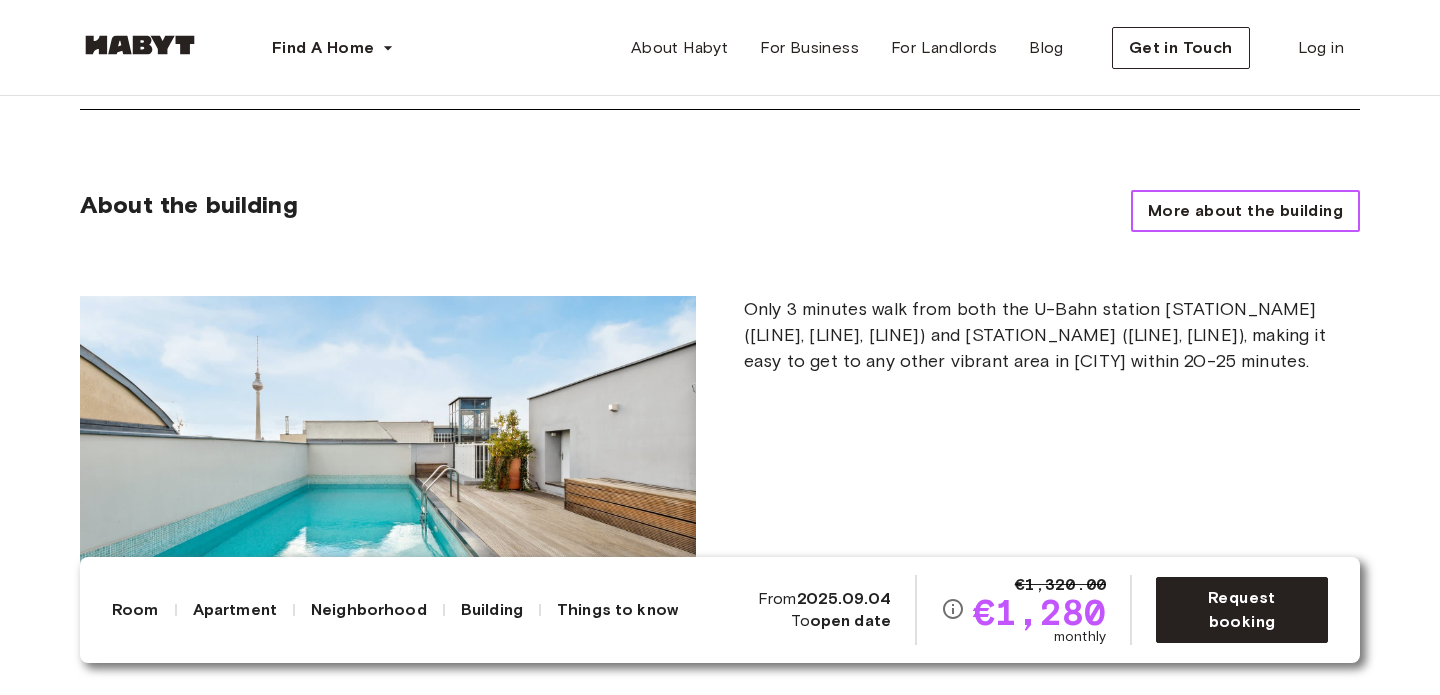 click on "More about the building" at bounding box center (1245, 211) 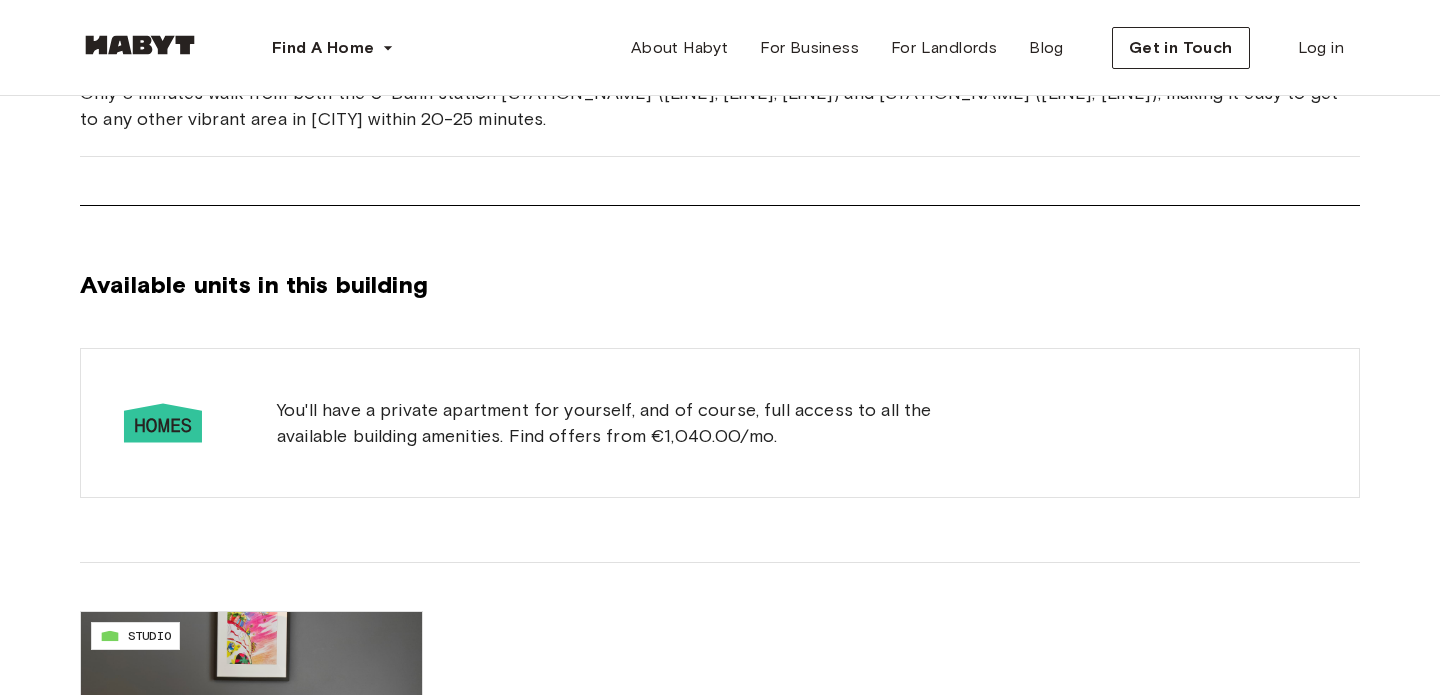 scroll, scrollTop: 778, scrollLeft: 0, axis: vertical 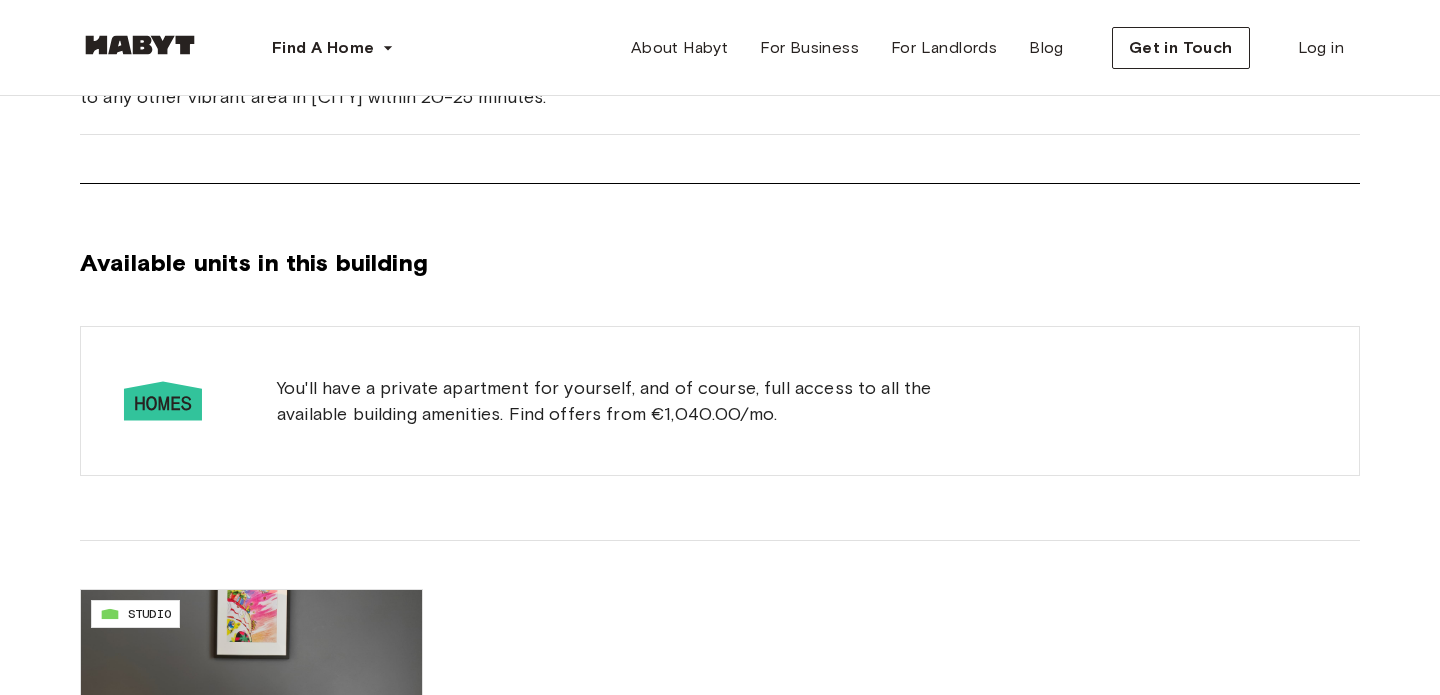 click on "You'll have a private apartment for yourself, and of course, full access to all the available building amenities. Find offers from €1,040.00/mo." at bounding box center (720, 401) 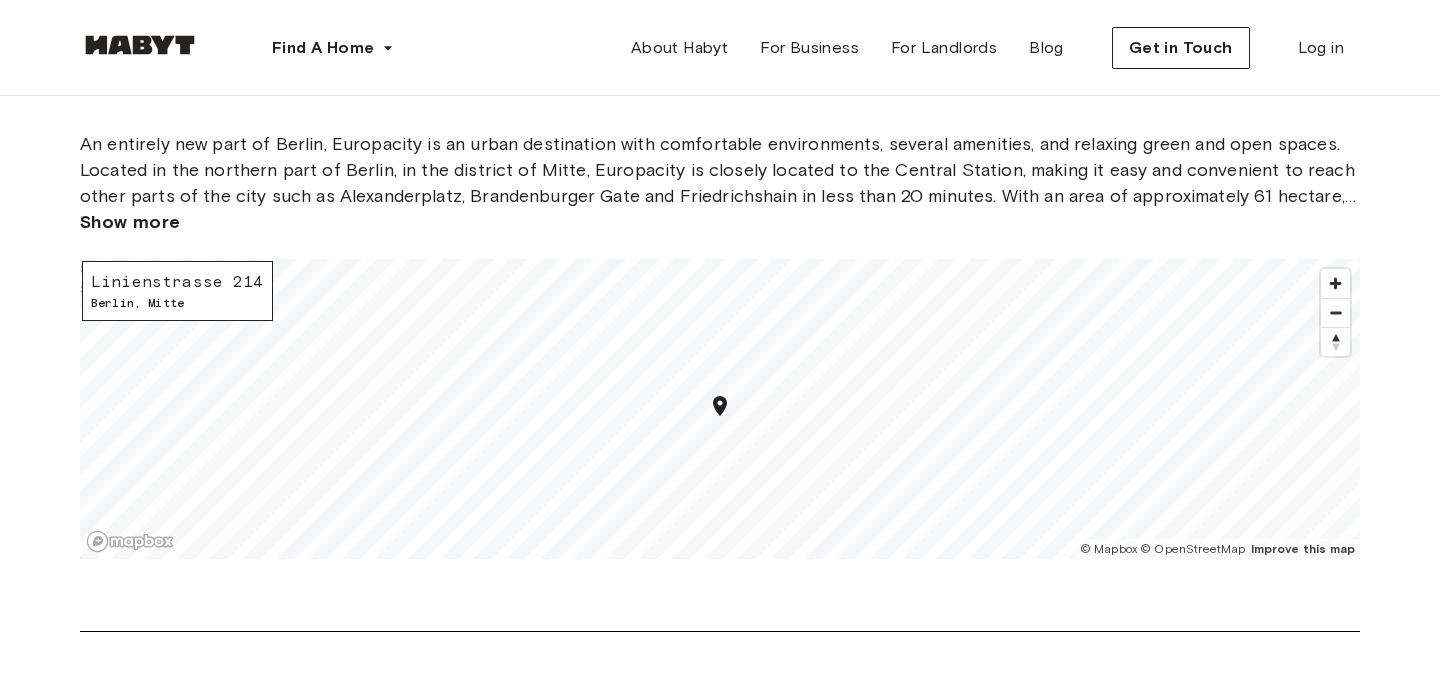 scroll, scrollTop: 1953, scrollLeft: 0, axis: vertical 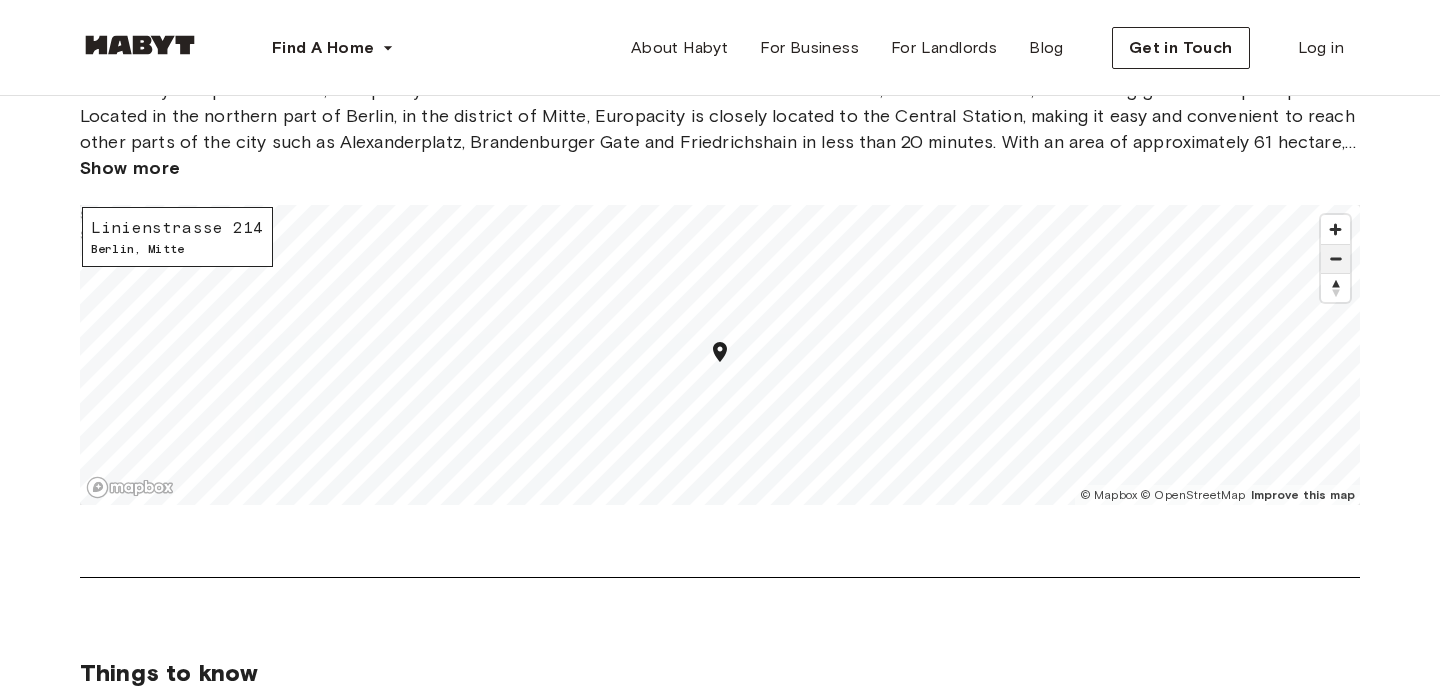 click at bounding box center (1335, 259) 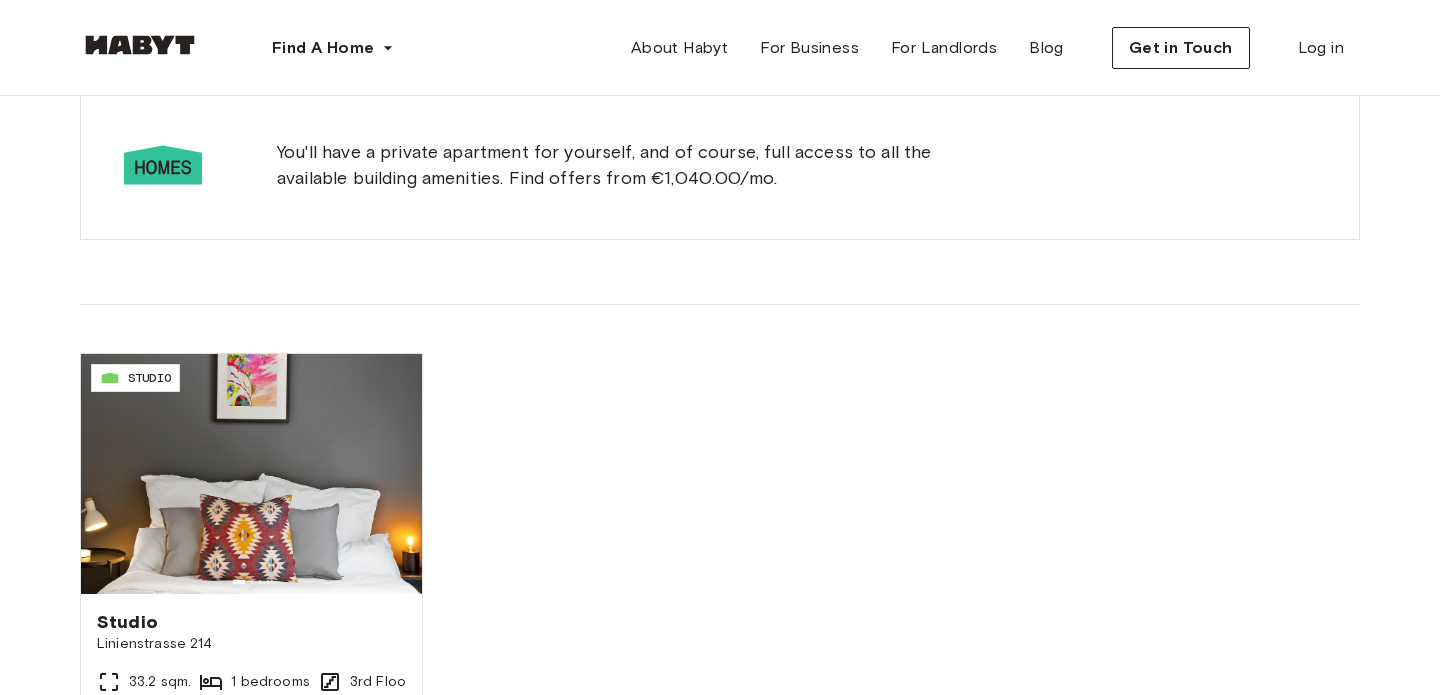 scroll, scrollTop: 1018, scrollLeft: 0, axis: vertical 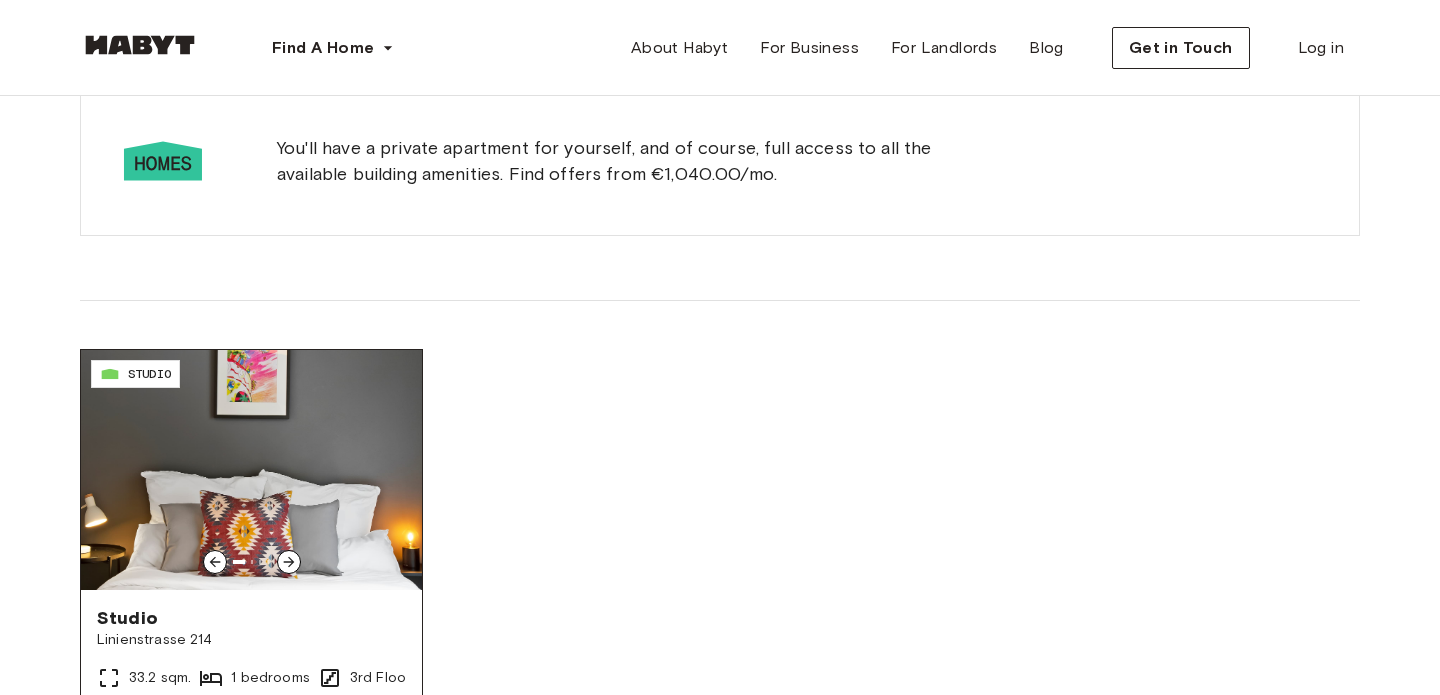 click at bounding box center (251, 470) 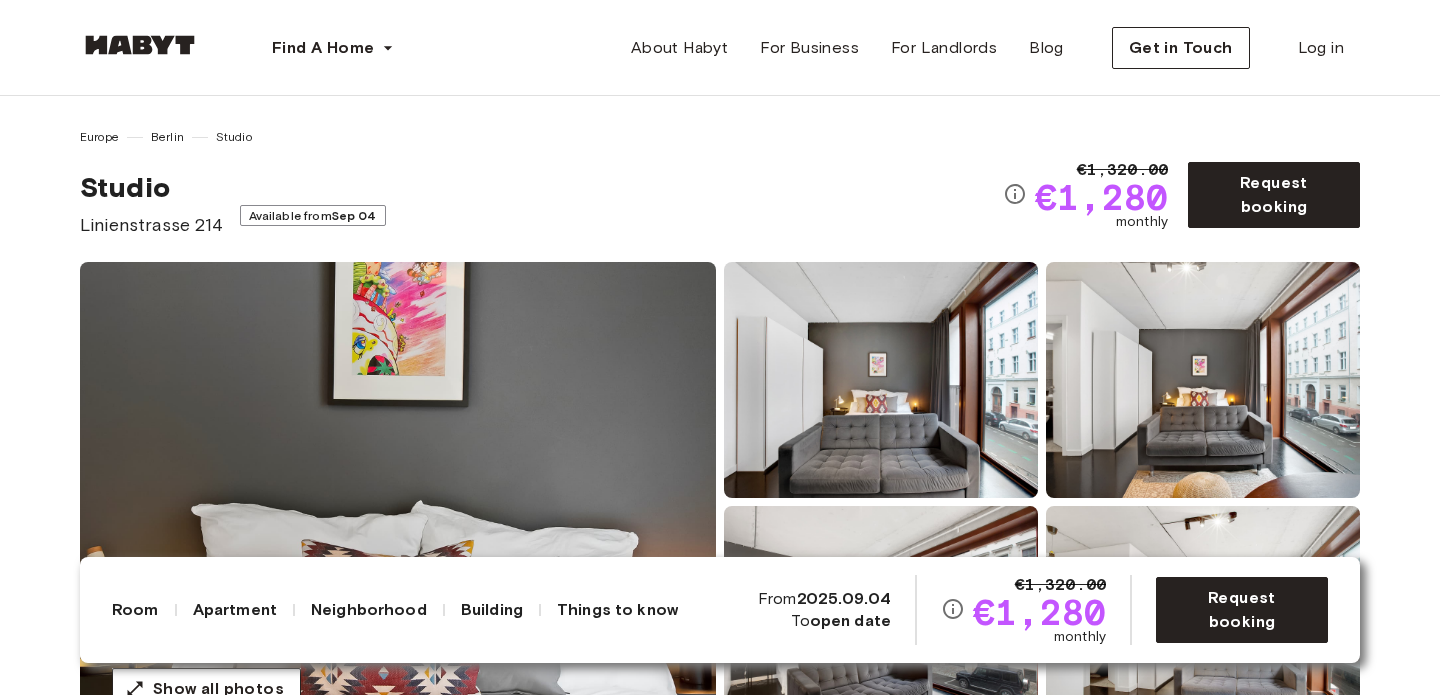 scroll, scrollTop: 0, scrollLeft: 0, axis: both 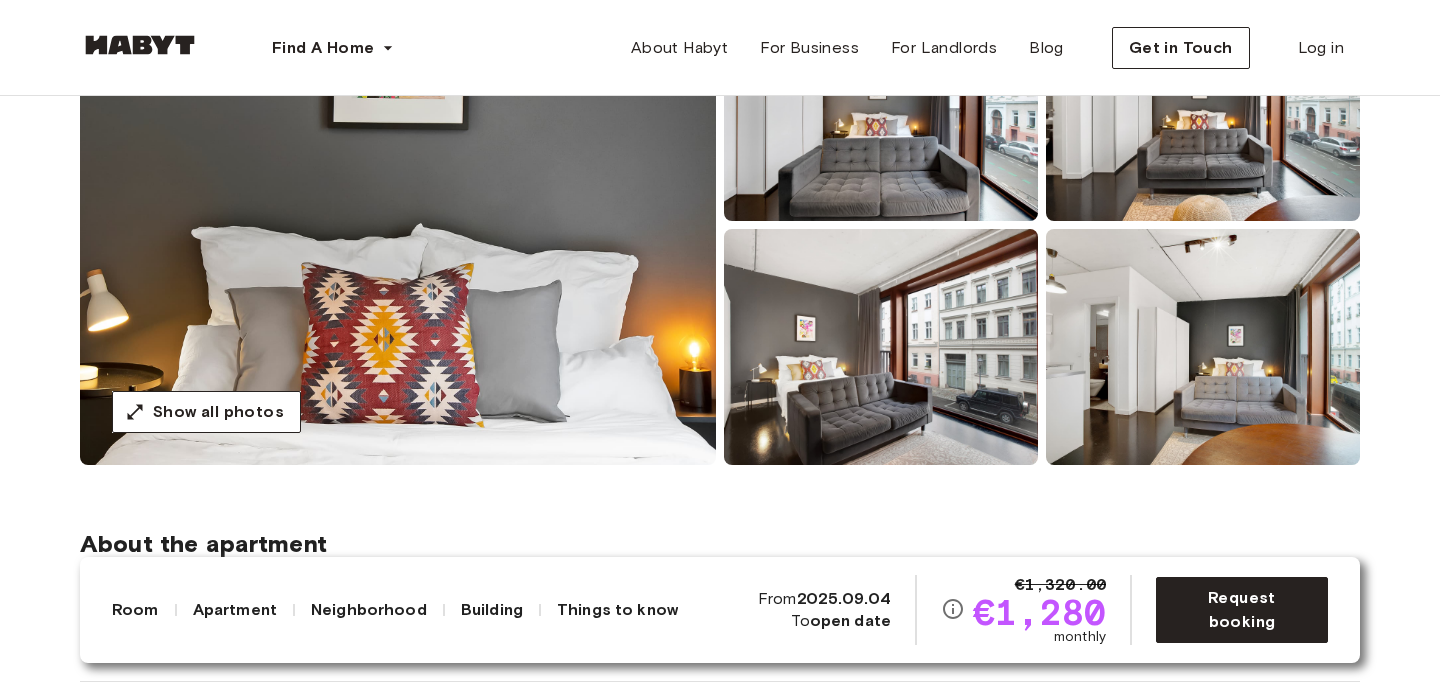 click at bounding box center (398, 225) 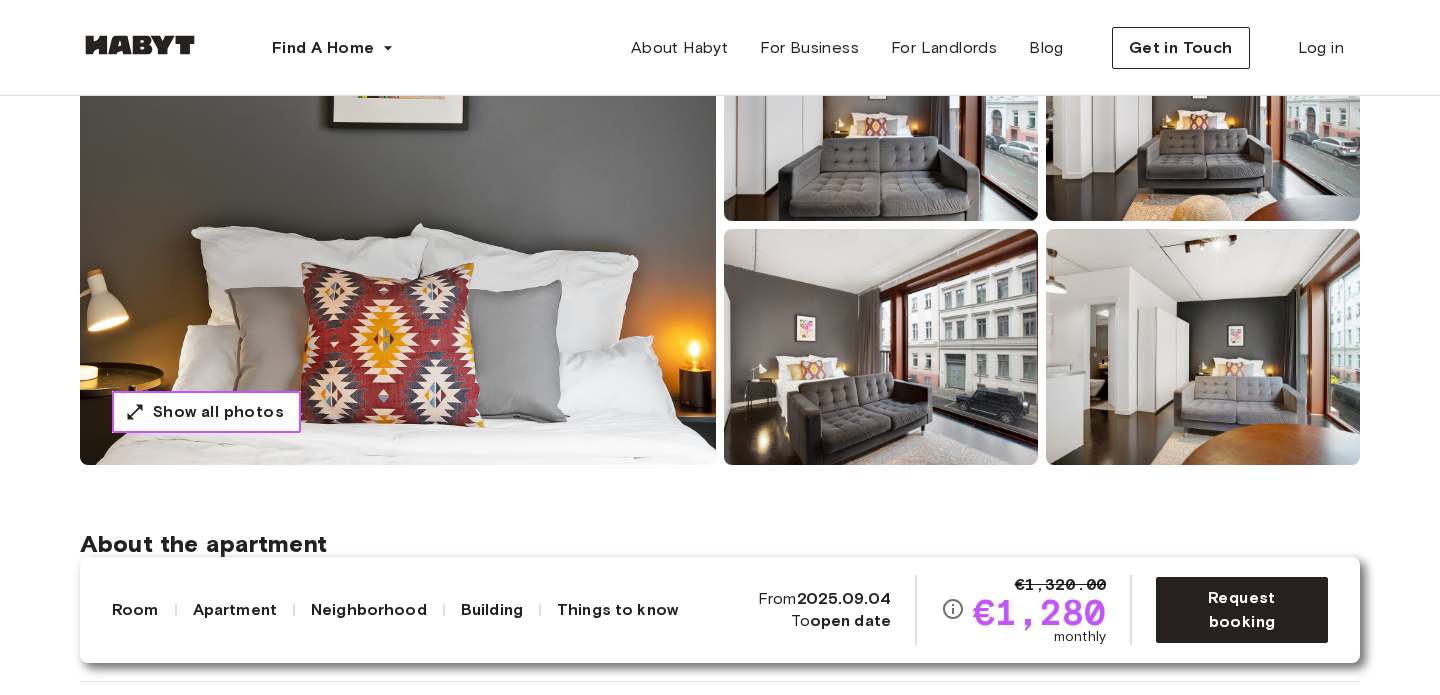 click on "Show all photos" at bounding box center (206, 412) 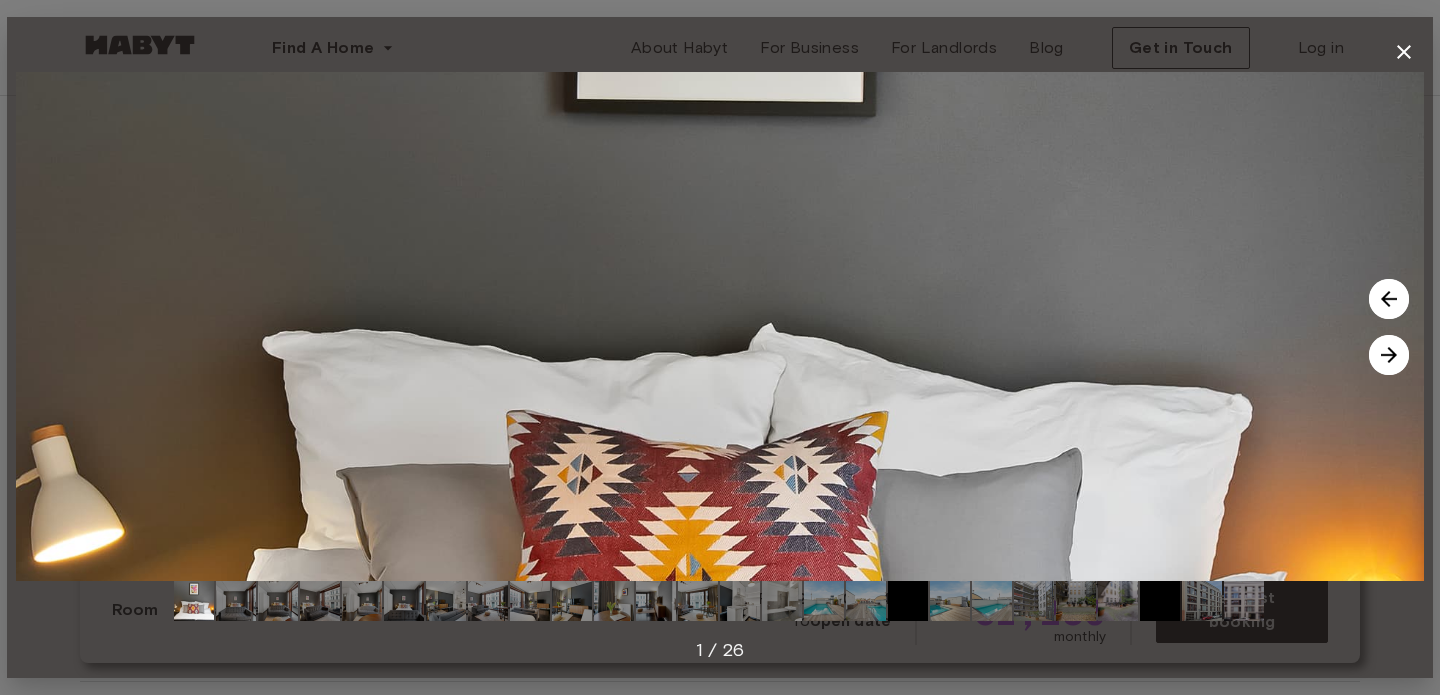 click 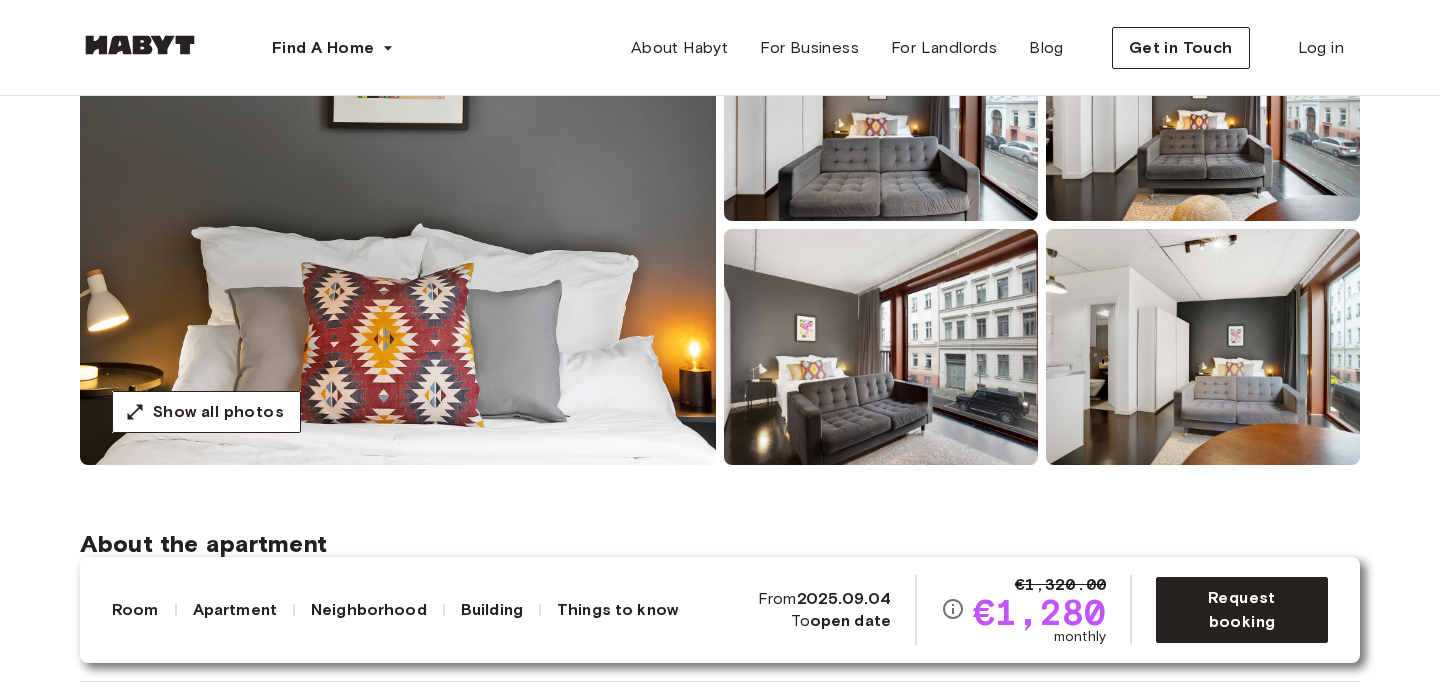 click at bounding box center (881, 103) 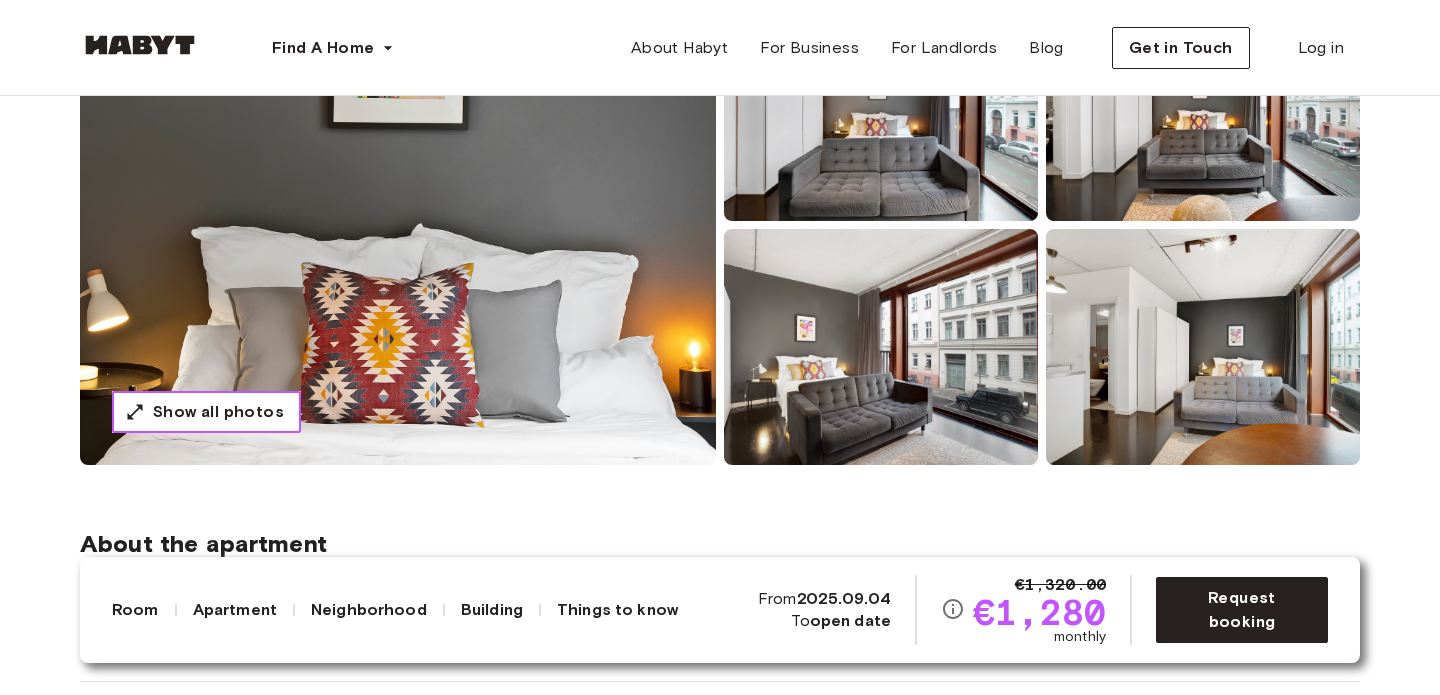 click on "Show all photos" at bounding box center [218, 412] 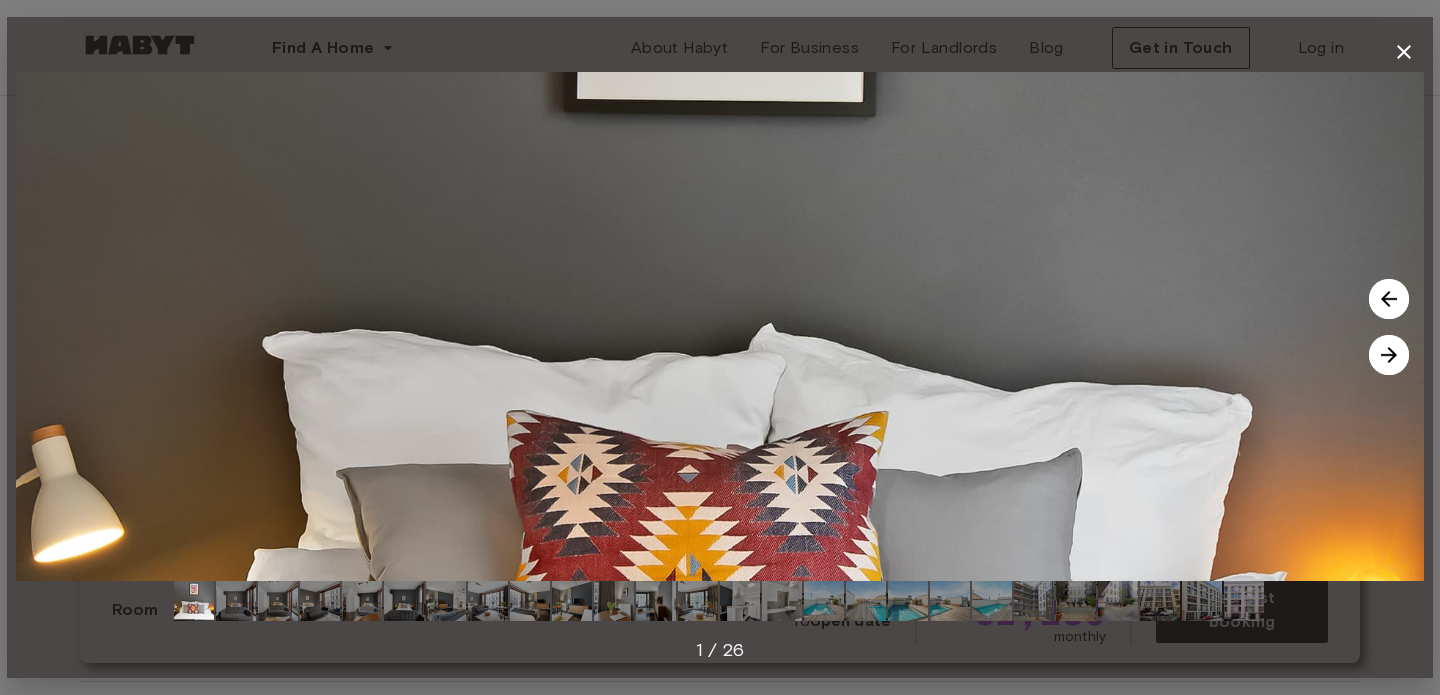 click at bounding box center (1389, 355) 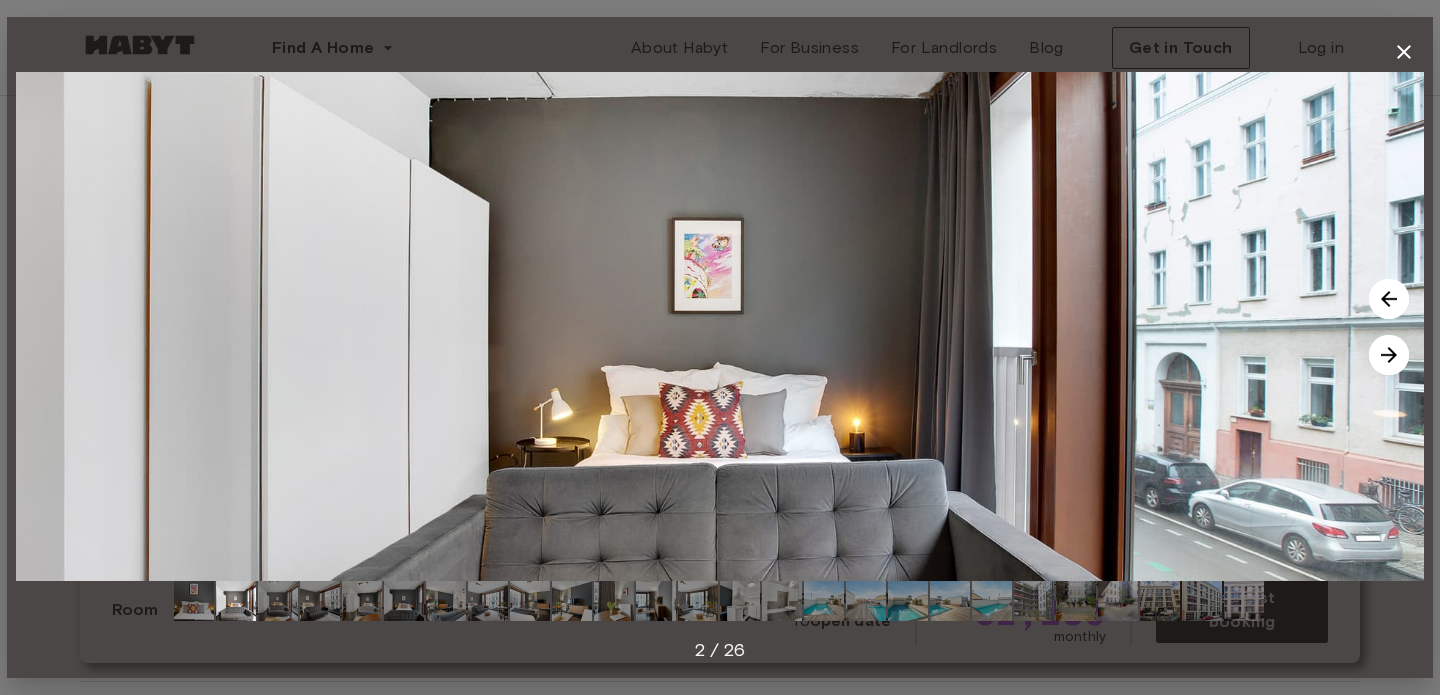 click at bounding box center (1389, 355) 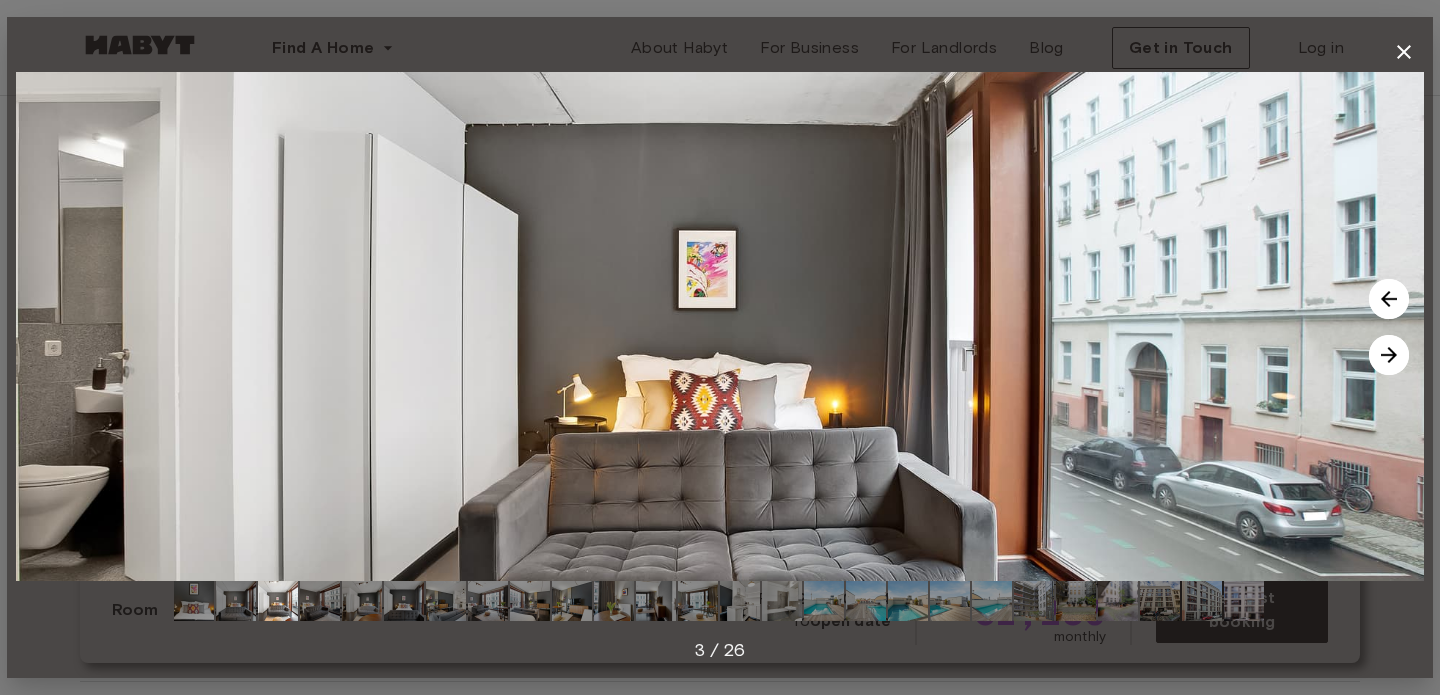 click at bounding box center (1389, 355) 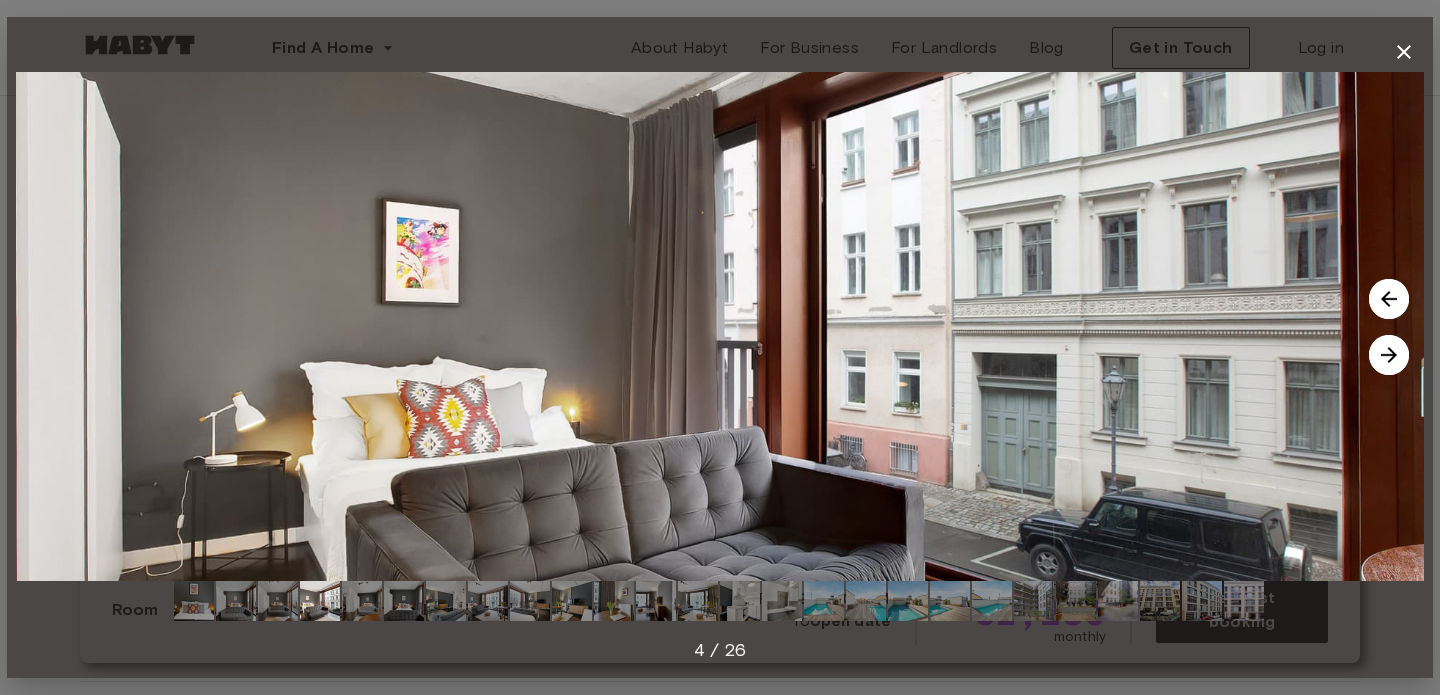 click at bounding box center (1389, 355) 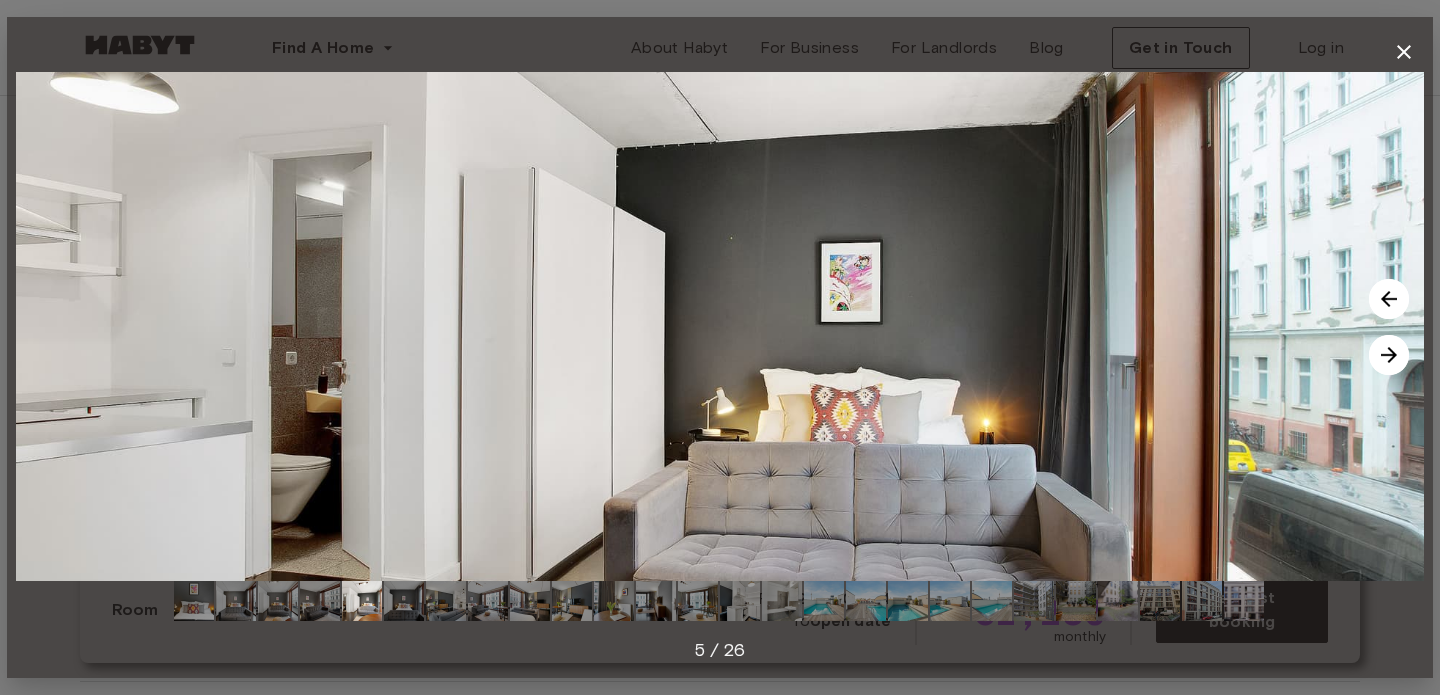 click at bounding box center [1389, 355] 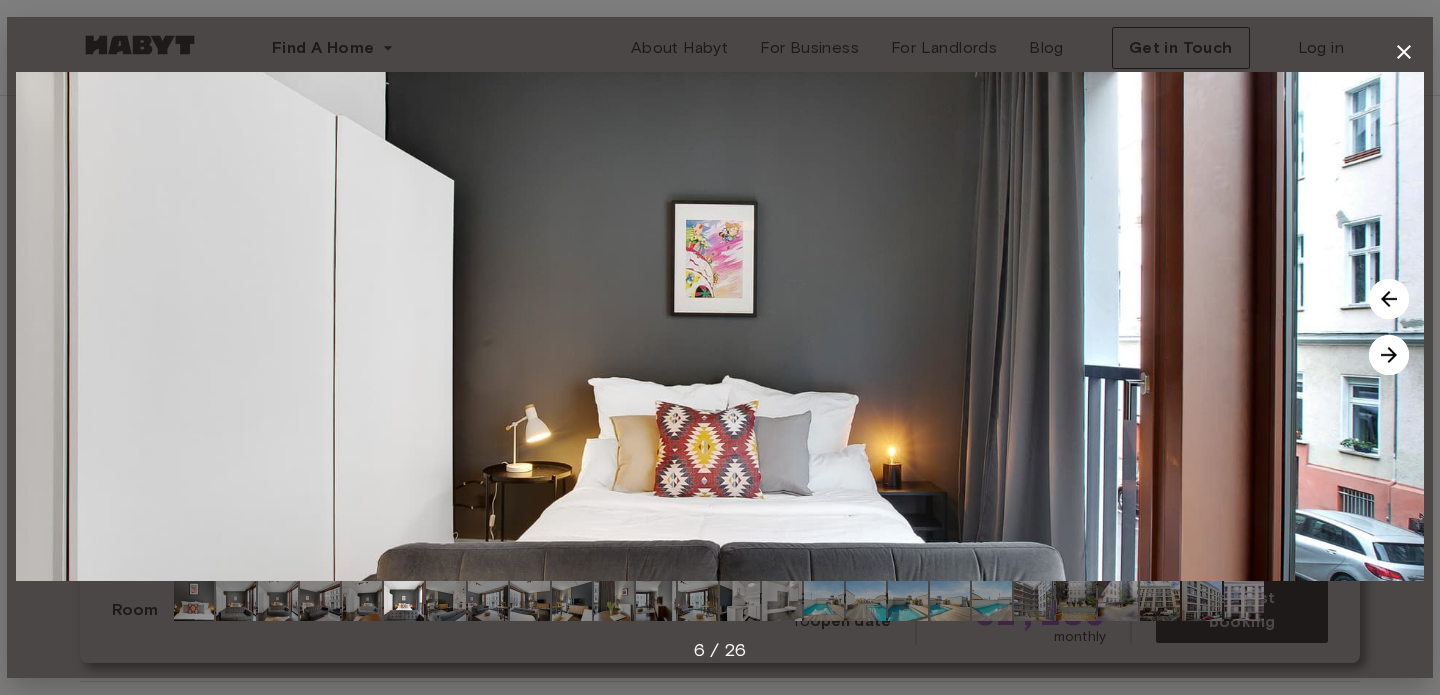 click at bounding box center [1389, 355] 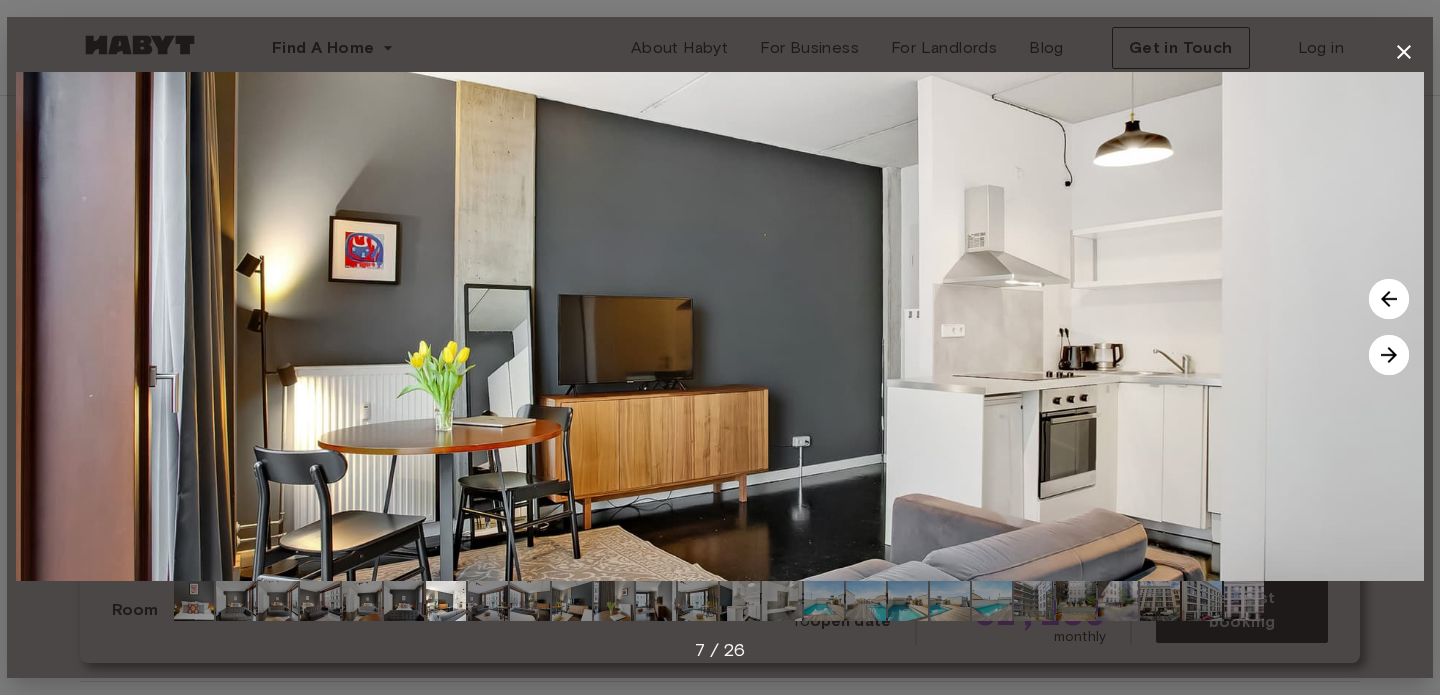 click at bounding box center [1389, 355] 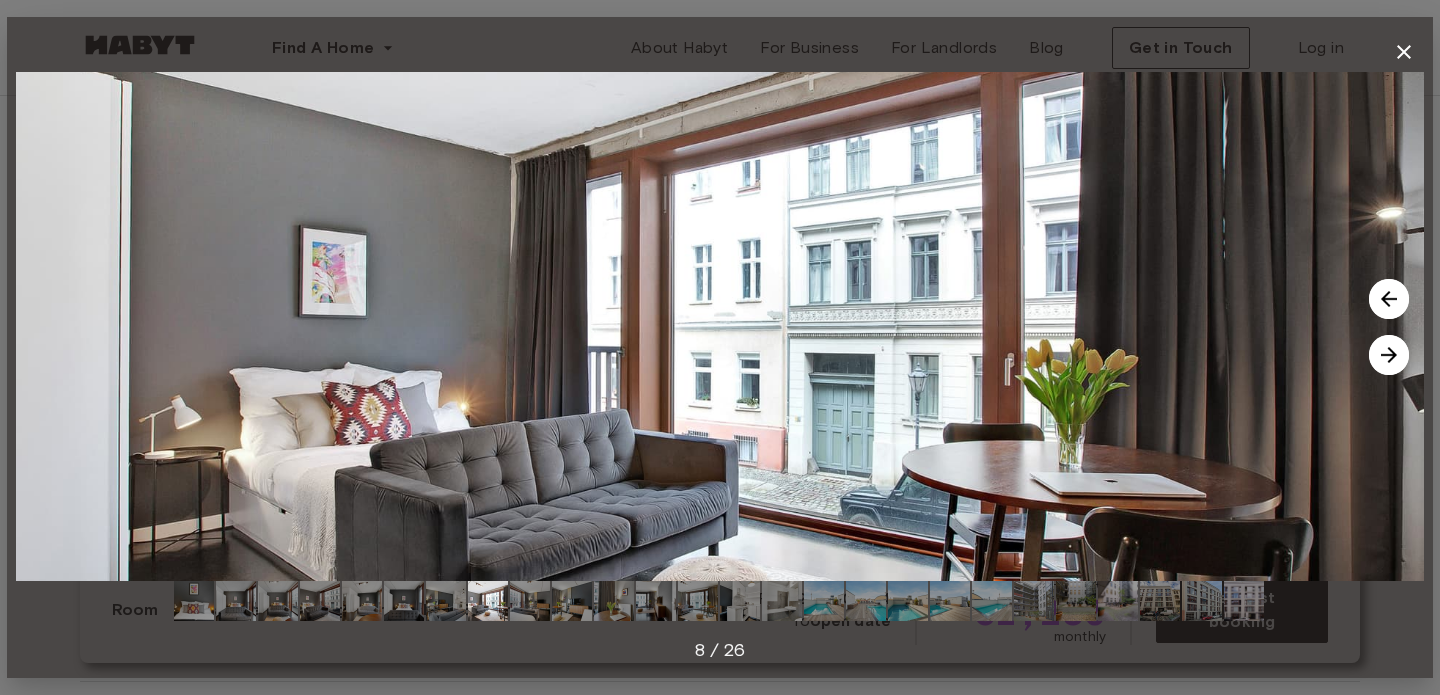 click at bounding box center (1389, 355) 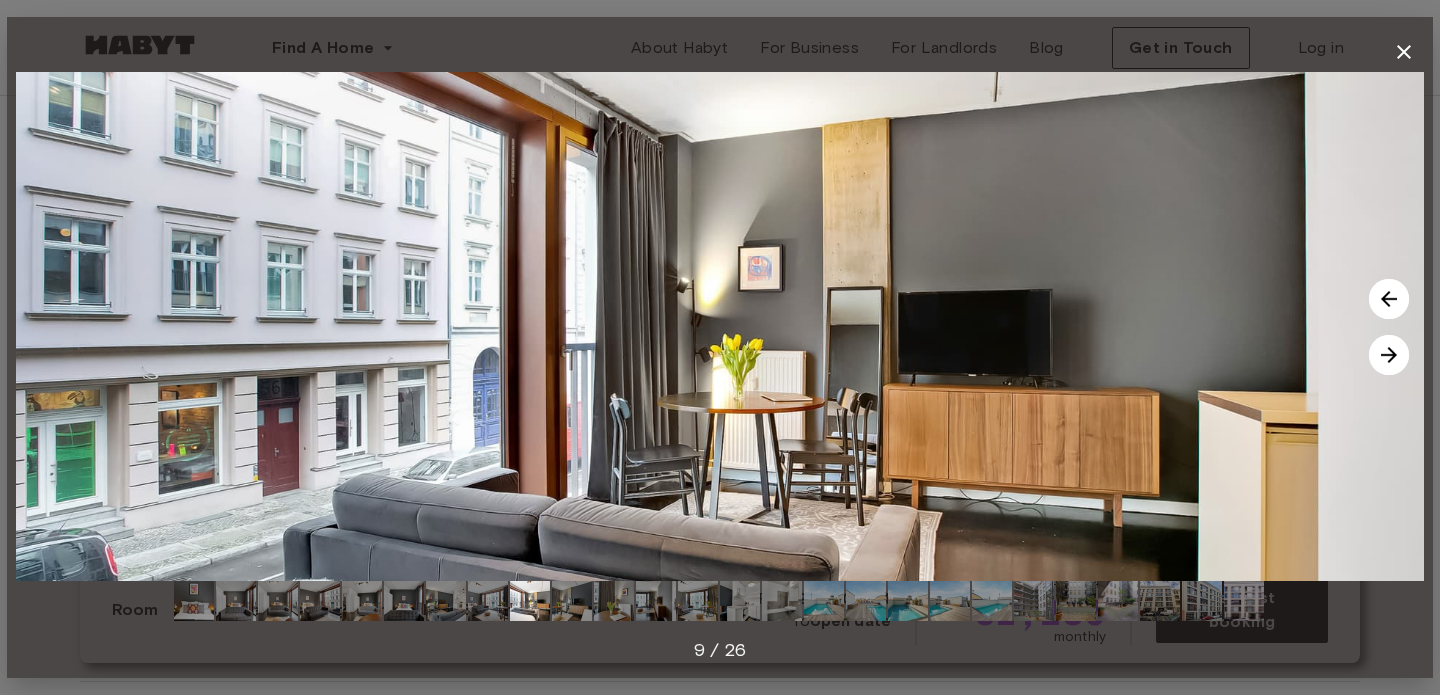 click at bounding box center [1389, 355] 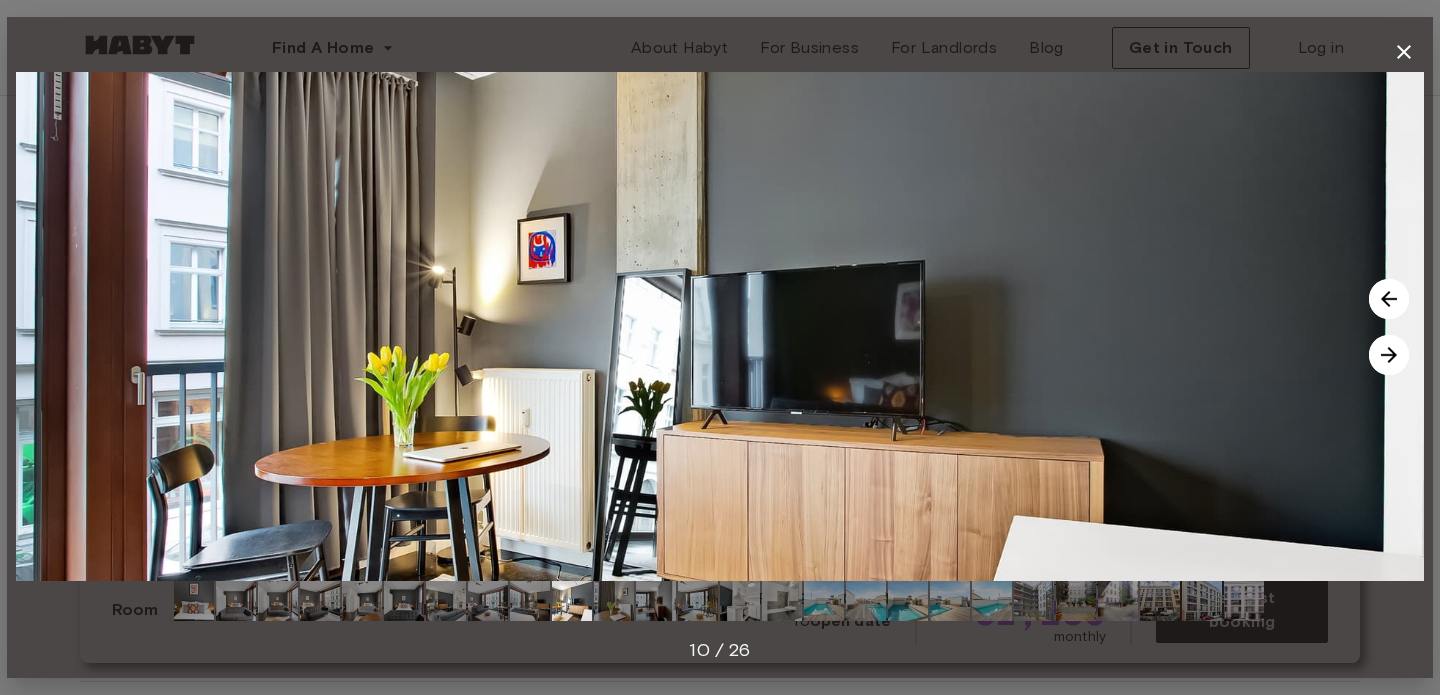 click at bounding box center [1389, 355] 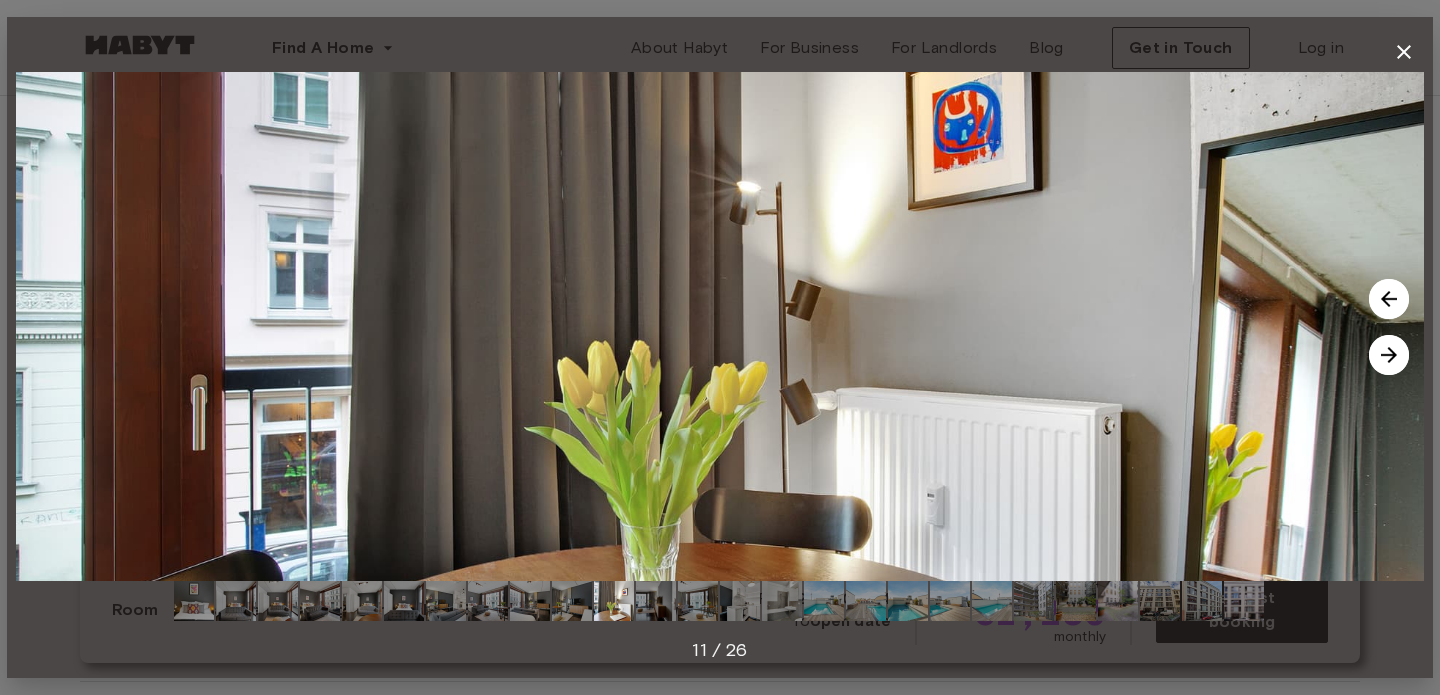 click at bounding box center (1389, 355) 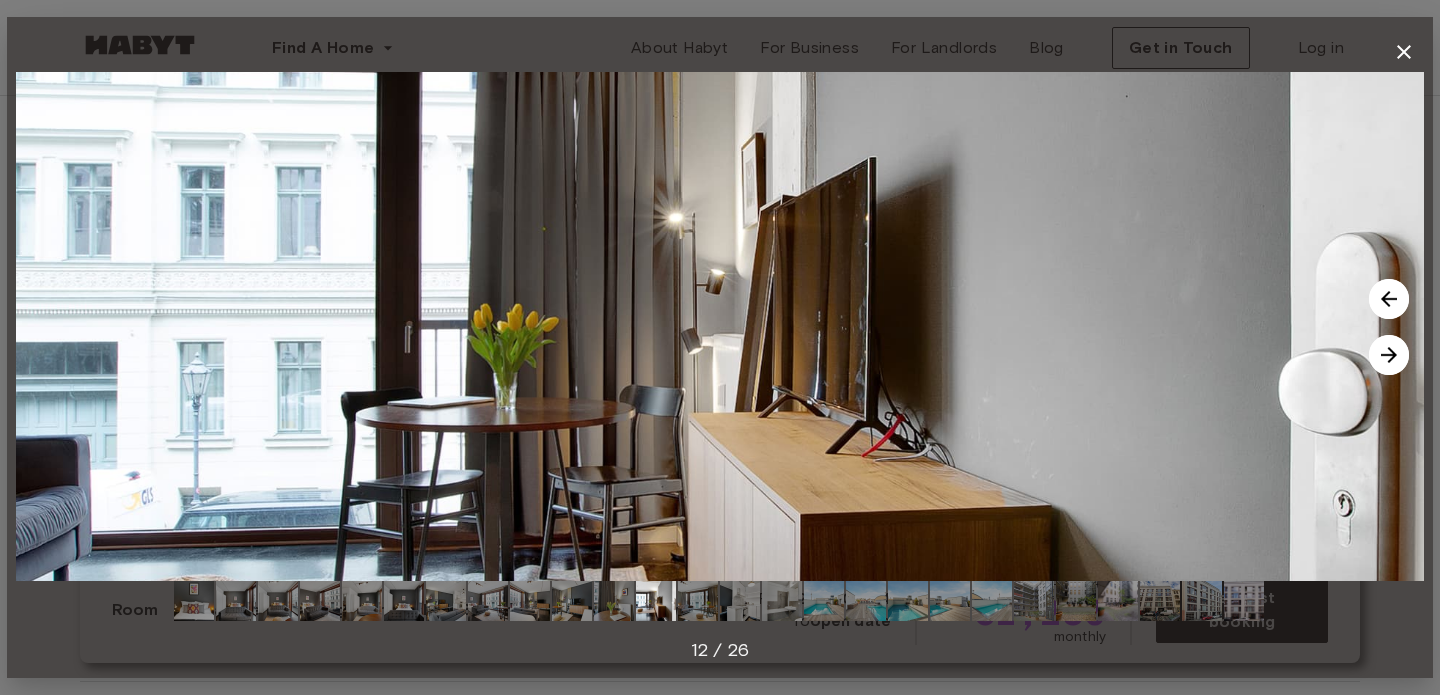 click at bounding box center [740, 601] 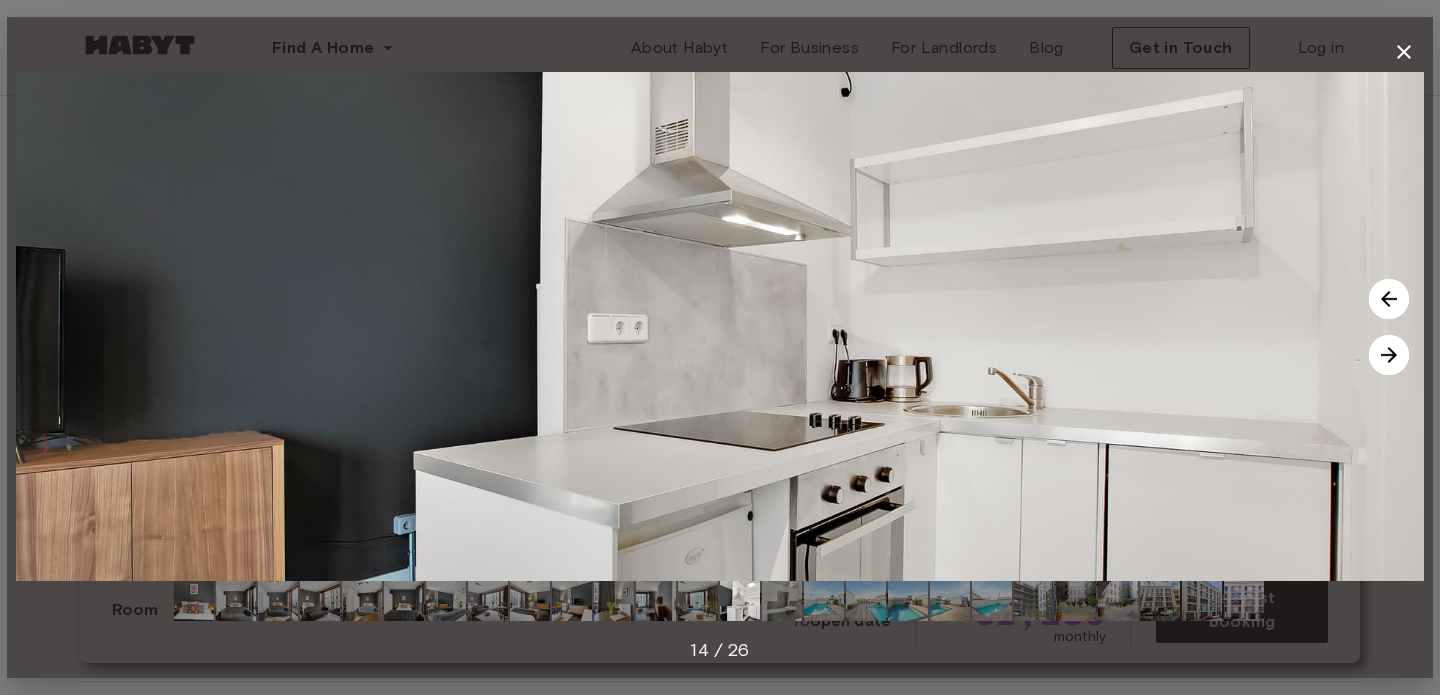 click at bounding box center (1389, 355) 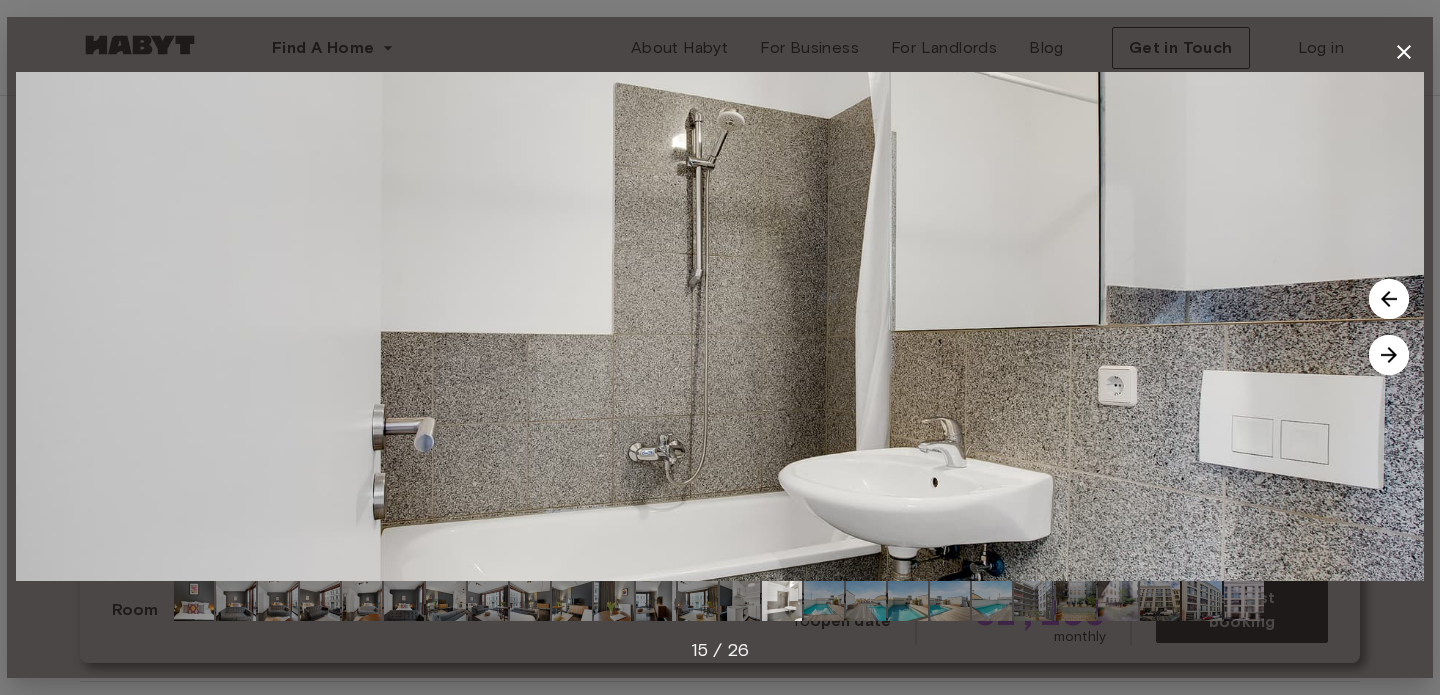 click at bounding box center [1389, 355] 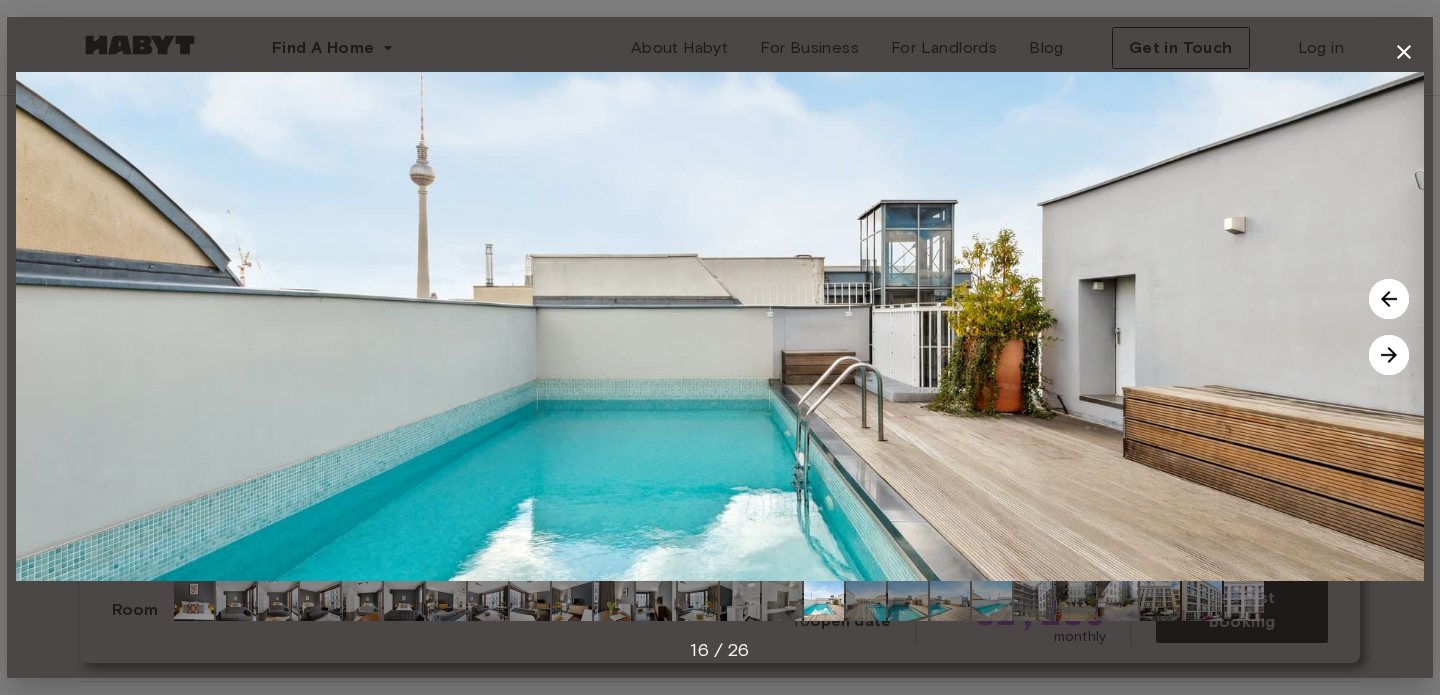 click at bounding box center [1389, 355] 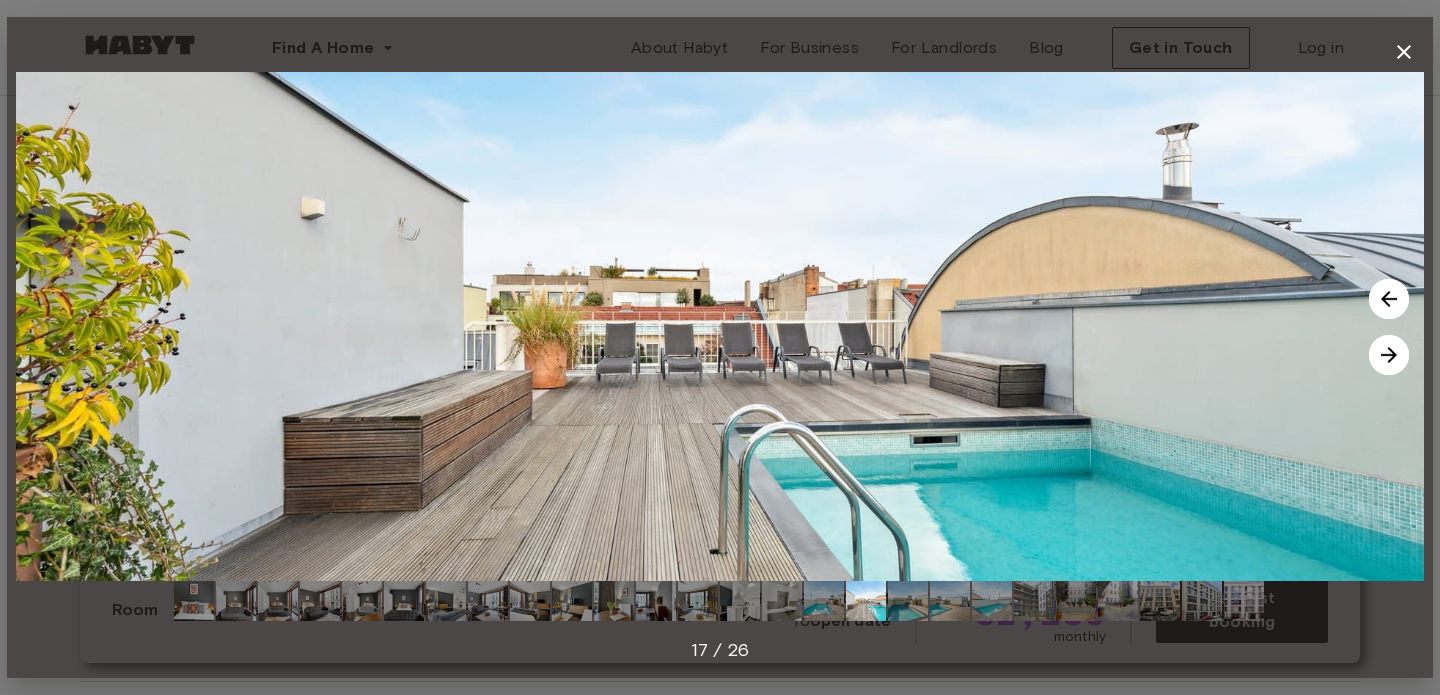click at bounding box center [1034, 601] 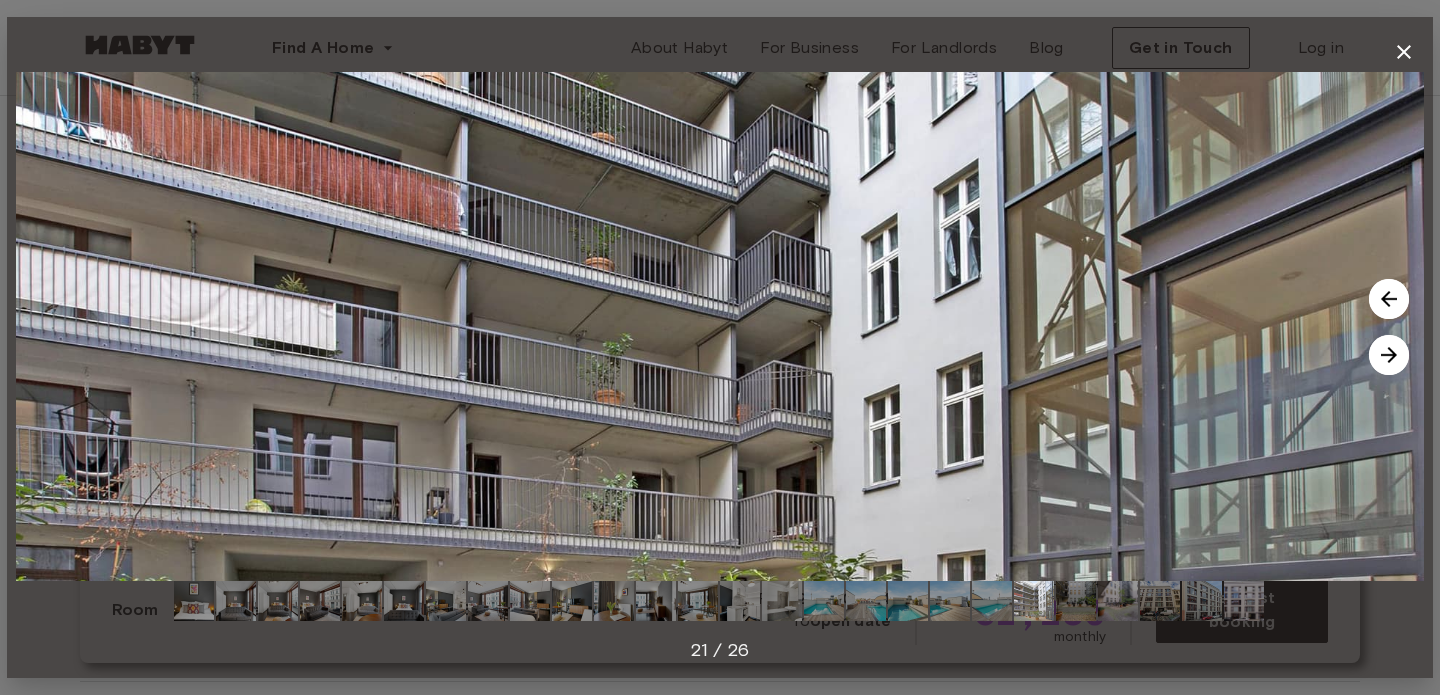 click at bounding box center [1034, 601] 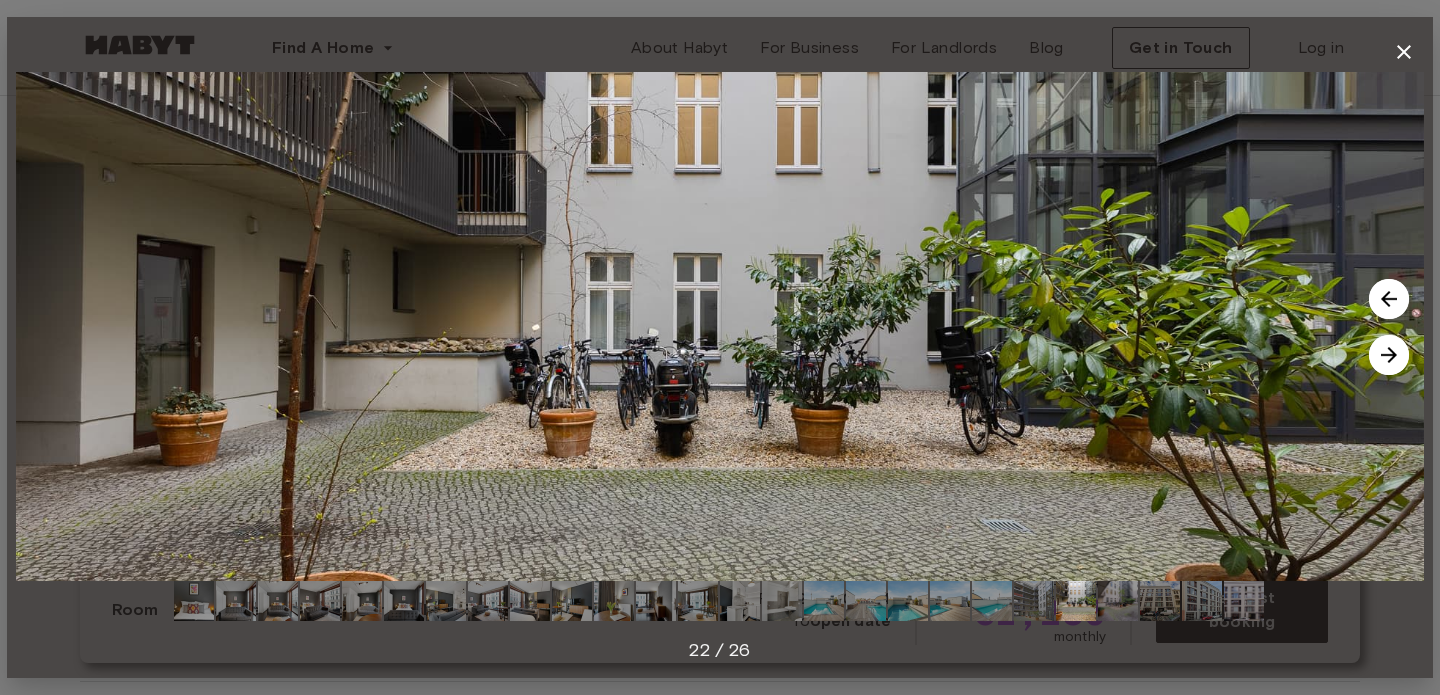 click at bounding box center [1118, 601] 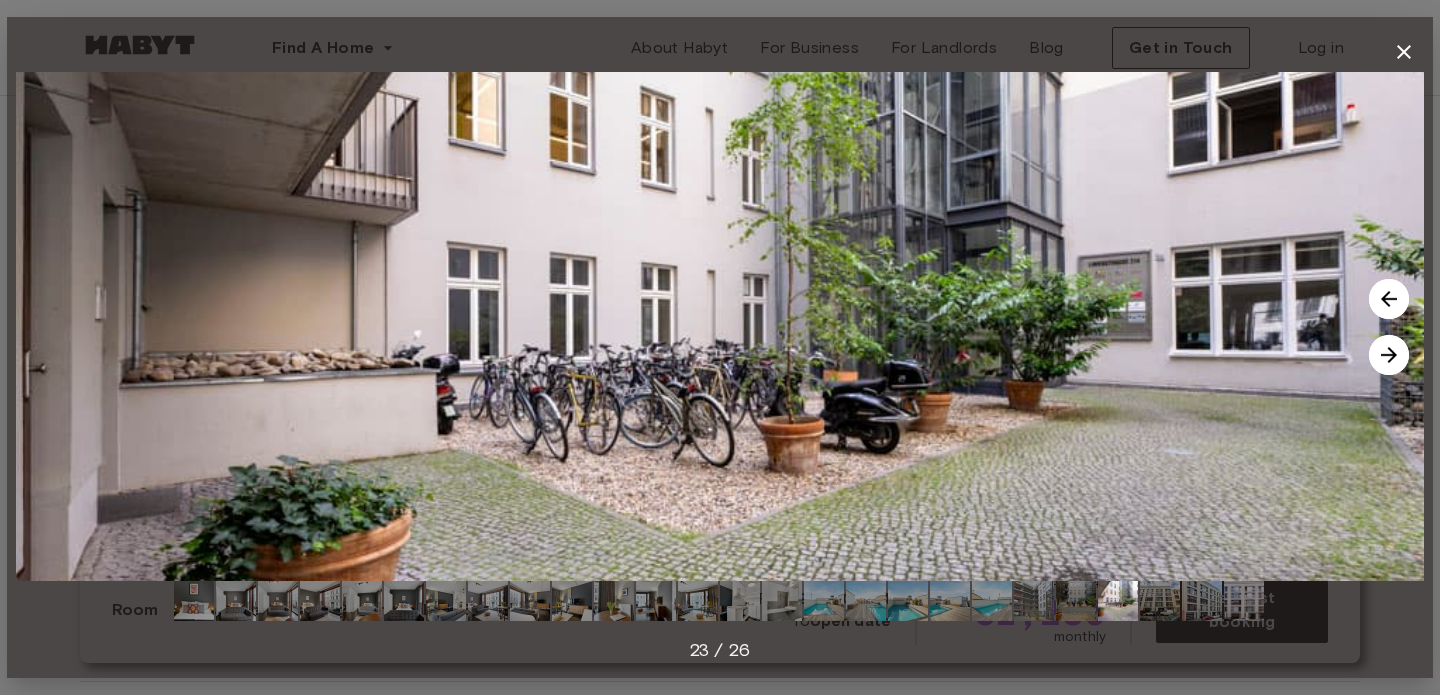 click at bounding box center [1160, 601] 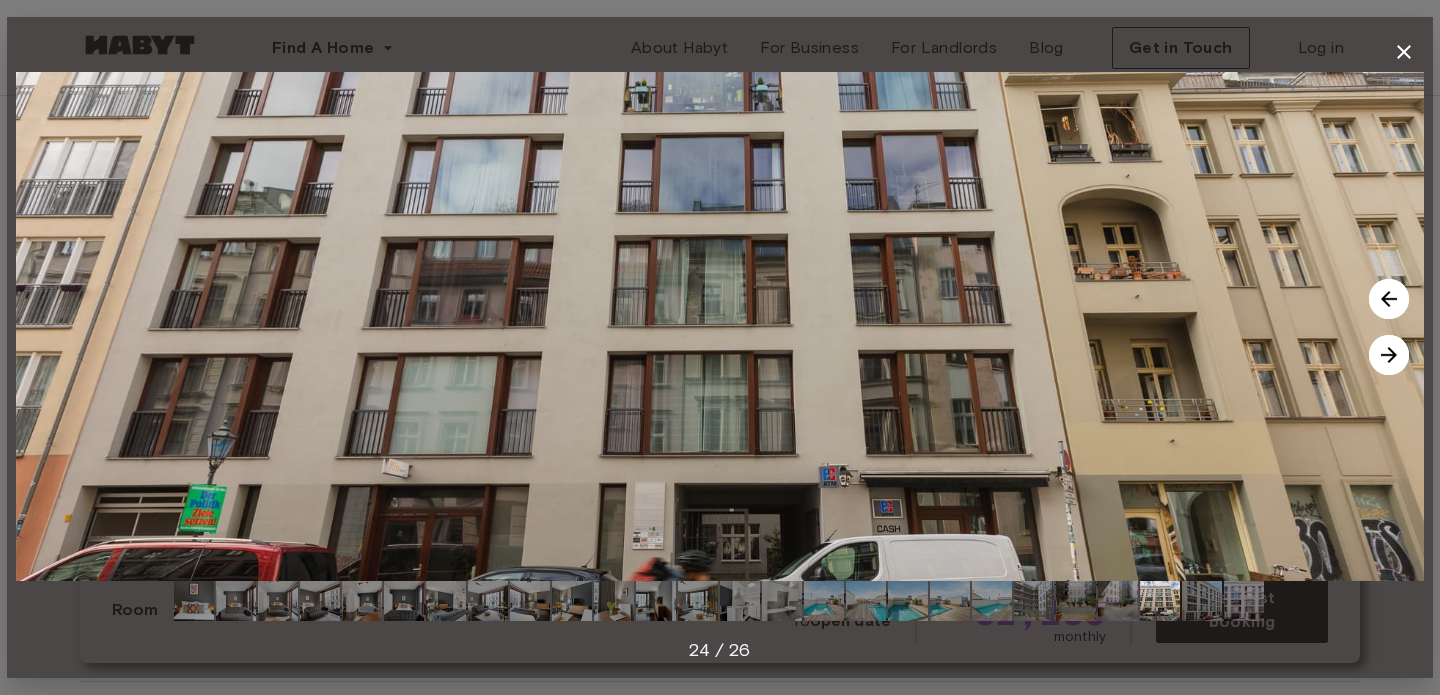 click at bounding box center (1202, 601) 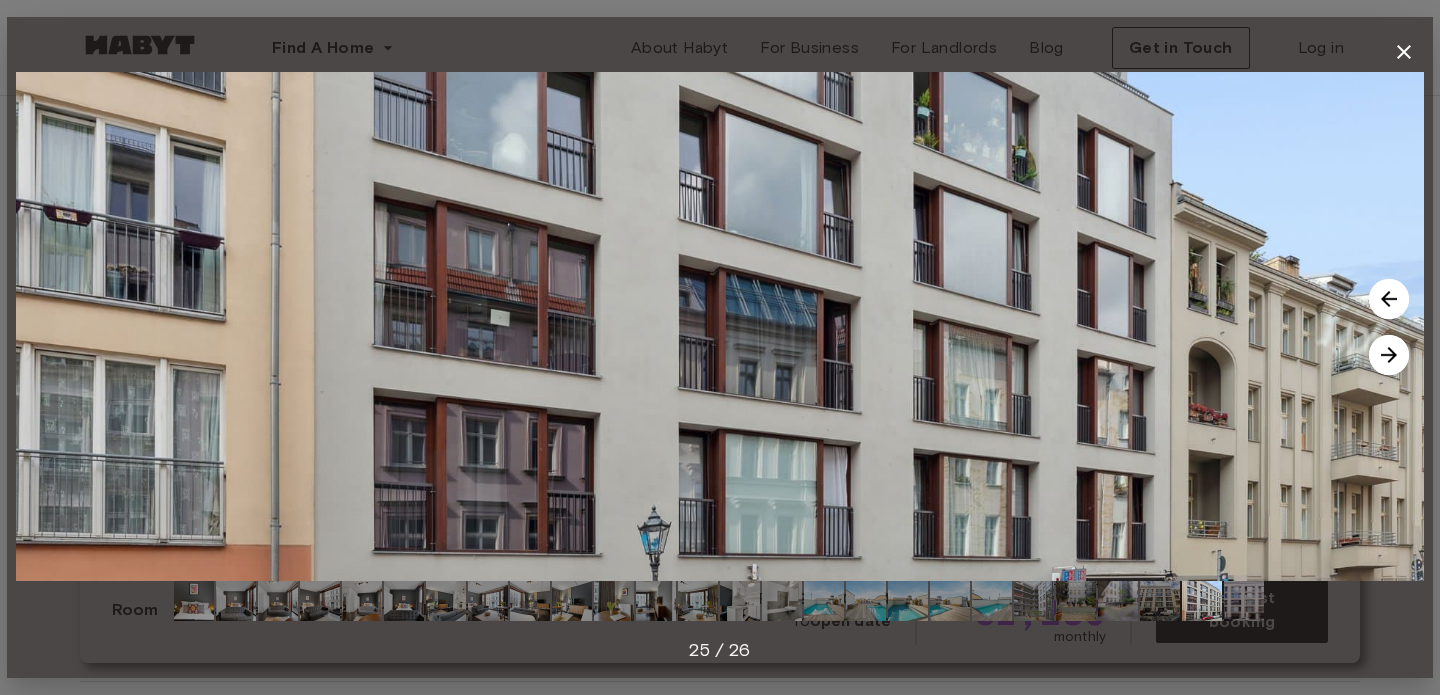 click at bounding box center (1160, 601) 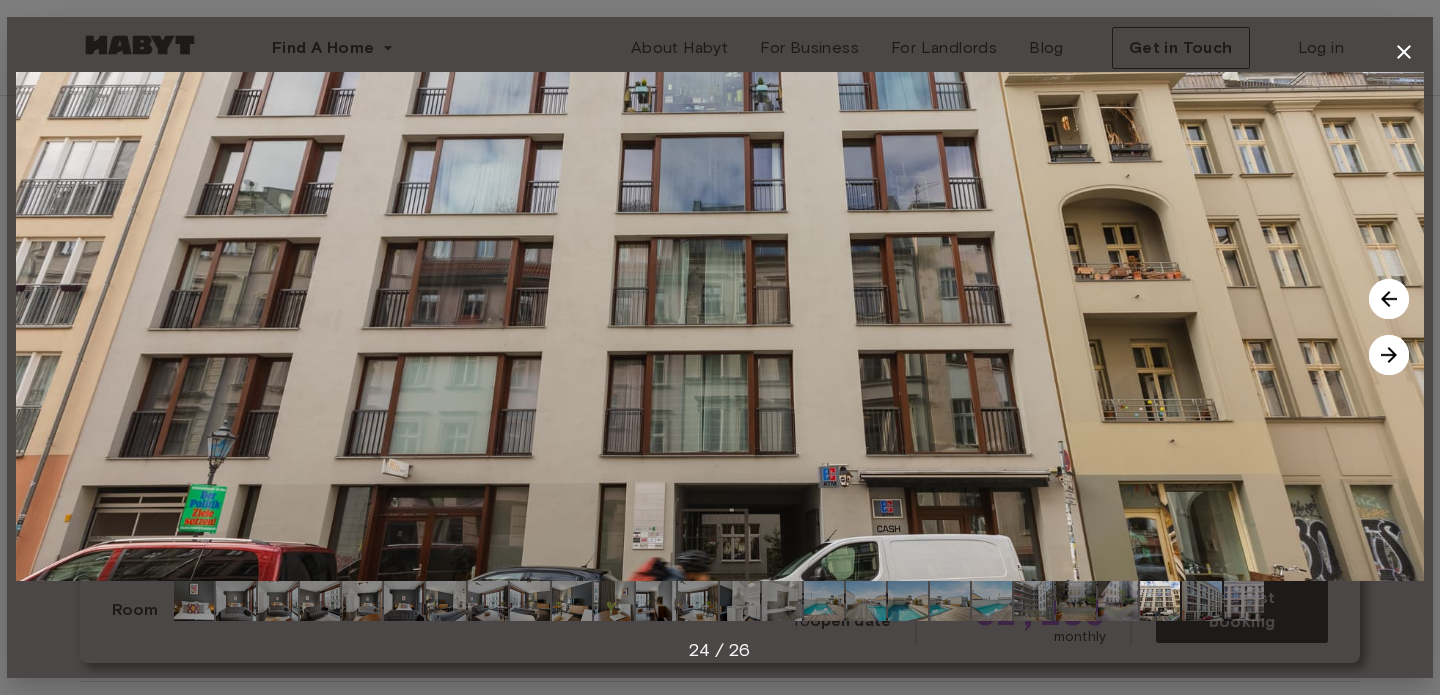click at bounding box center (720, 601) 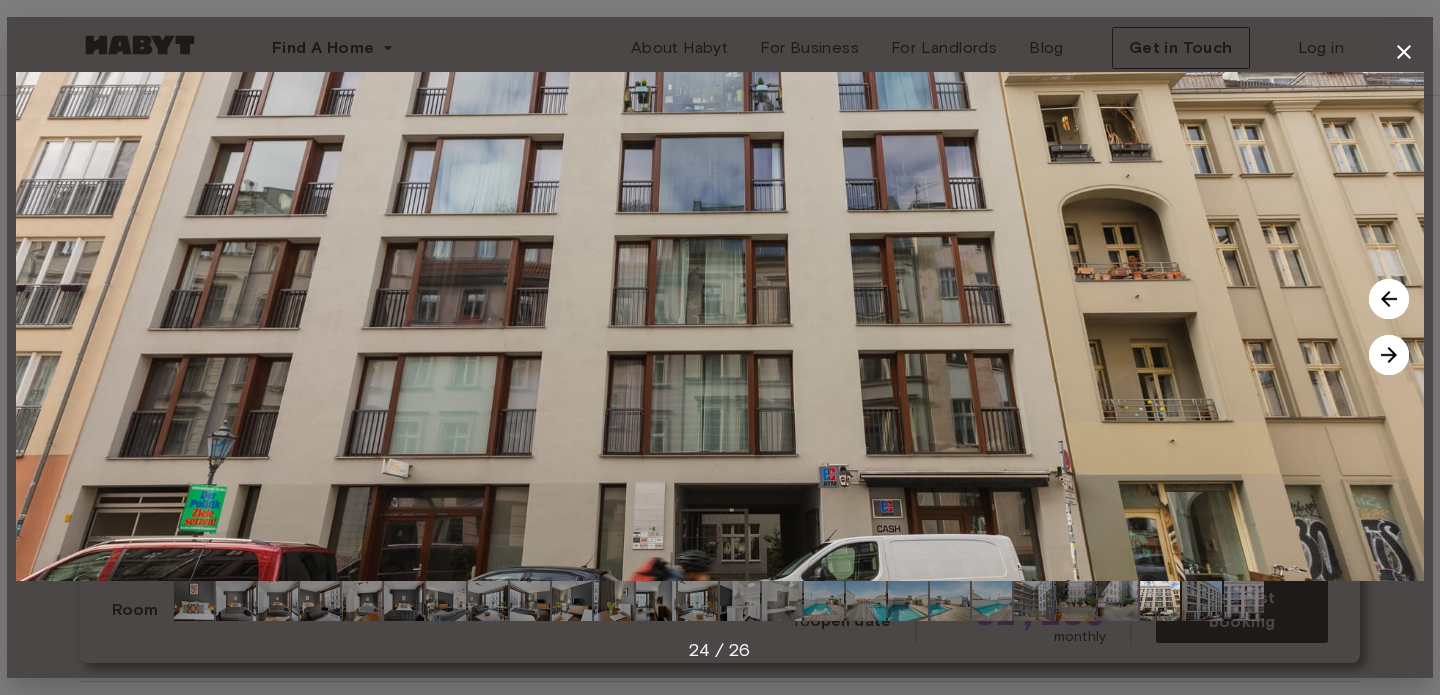 click 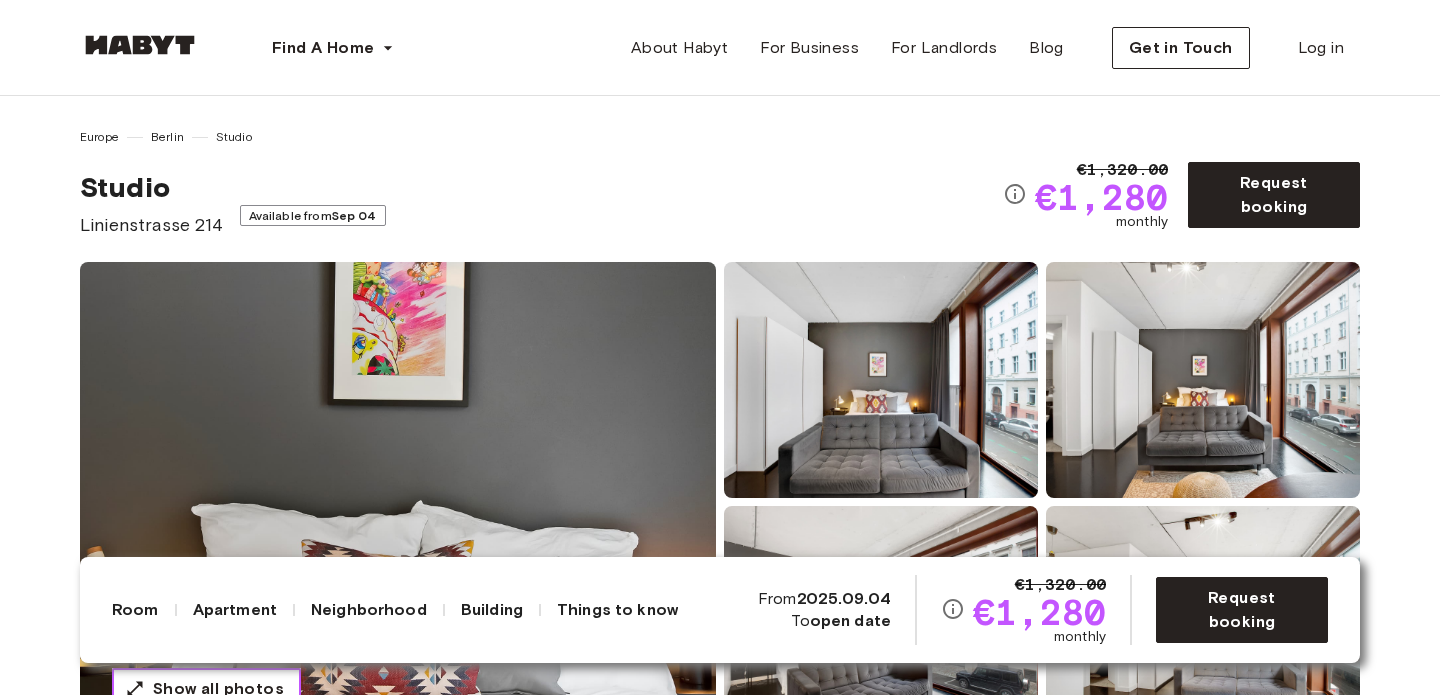 scroll, scrollTop: 0, scrollLeft: 0, axis: both 